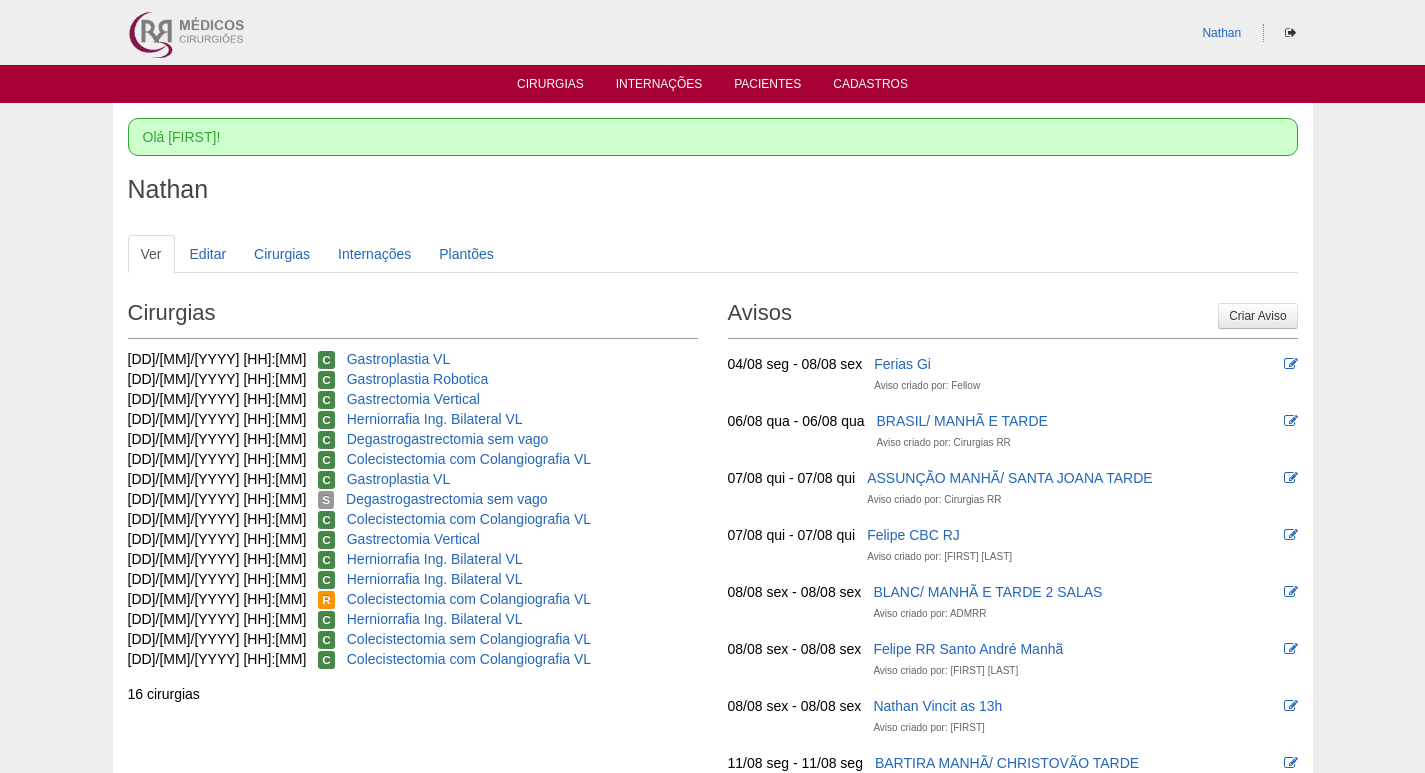 scroll, scrollTop: 0, scrollLeft: 0, axis: both 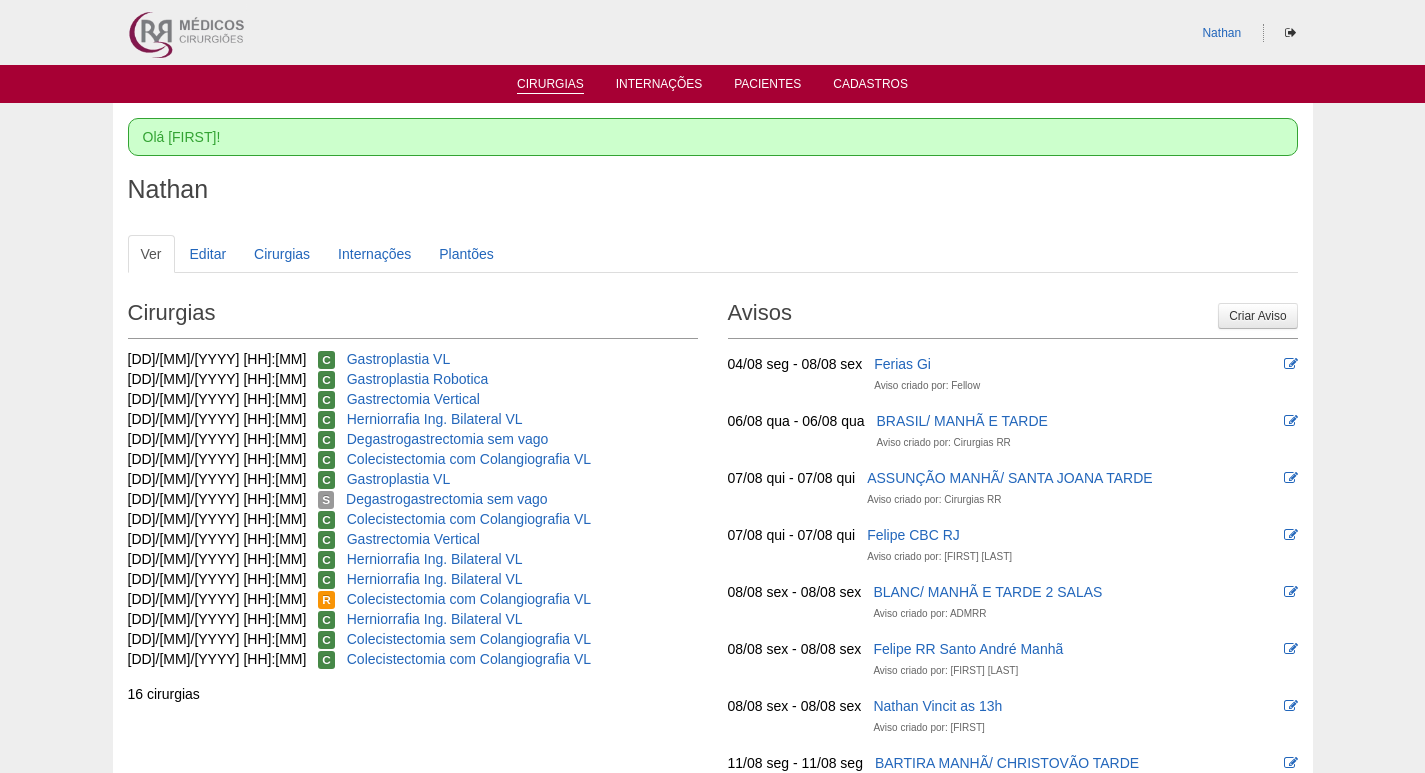 click on "Cirurgias" at bounding box center [550, 85] 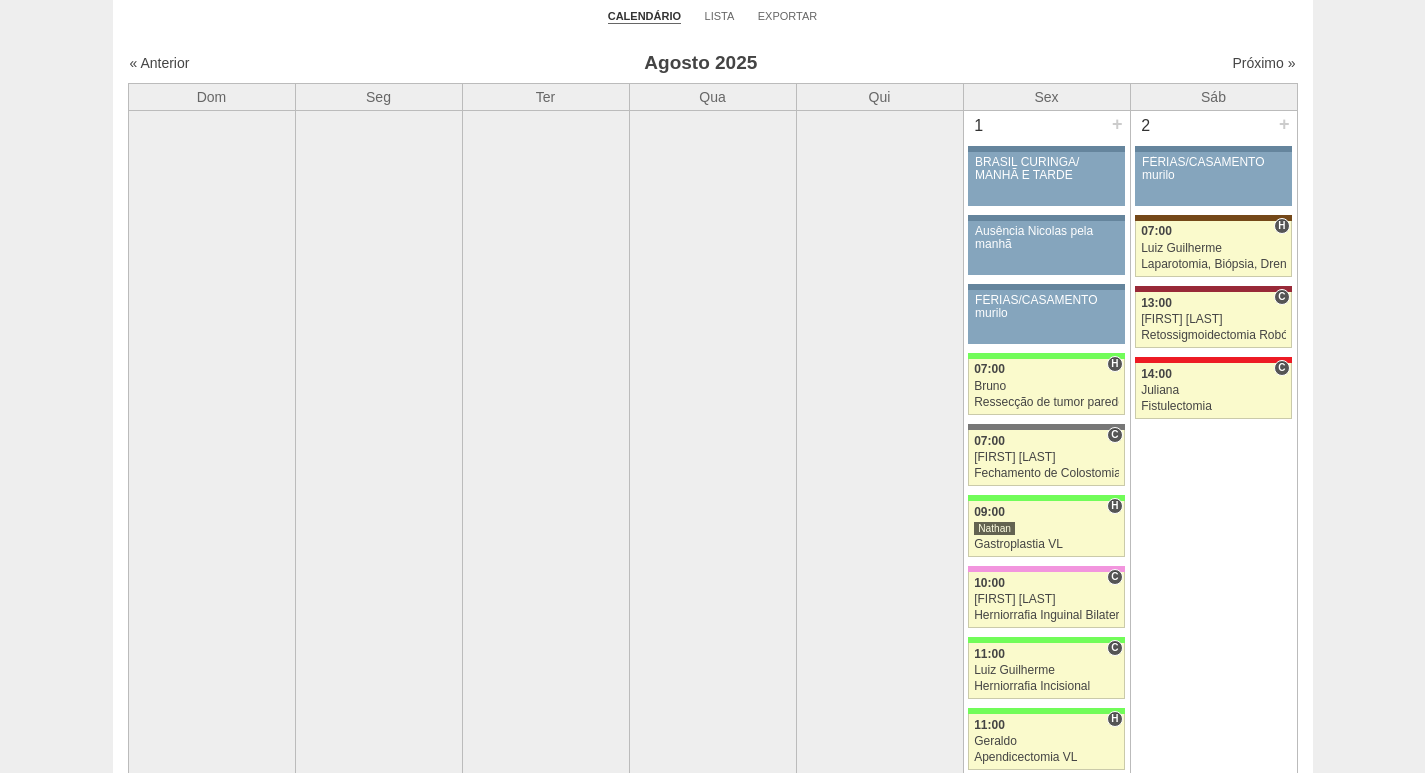 scroll, scrollTop: 0, scrollLeft: 0, axis: both 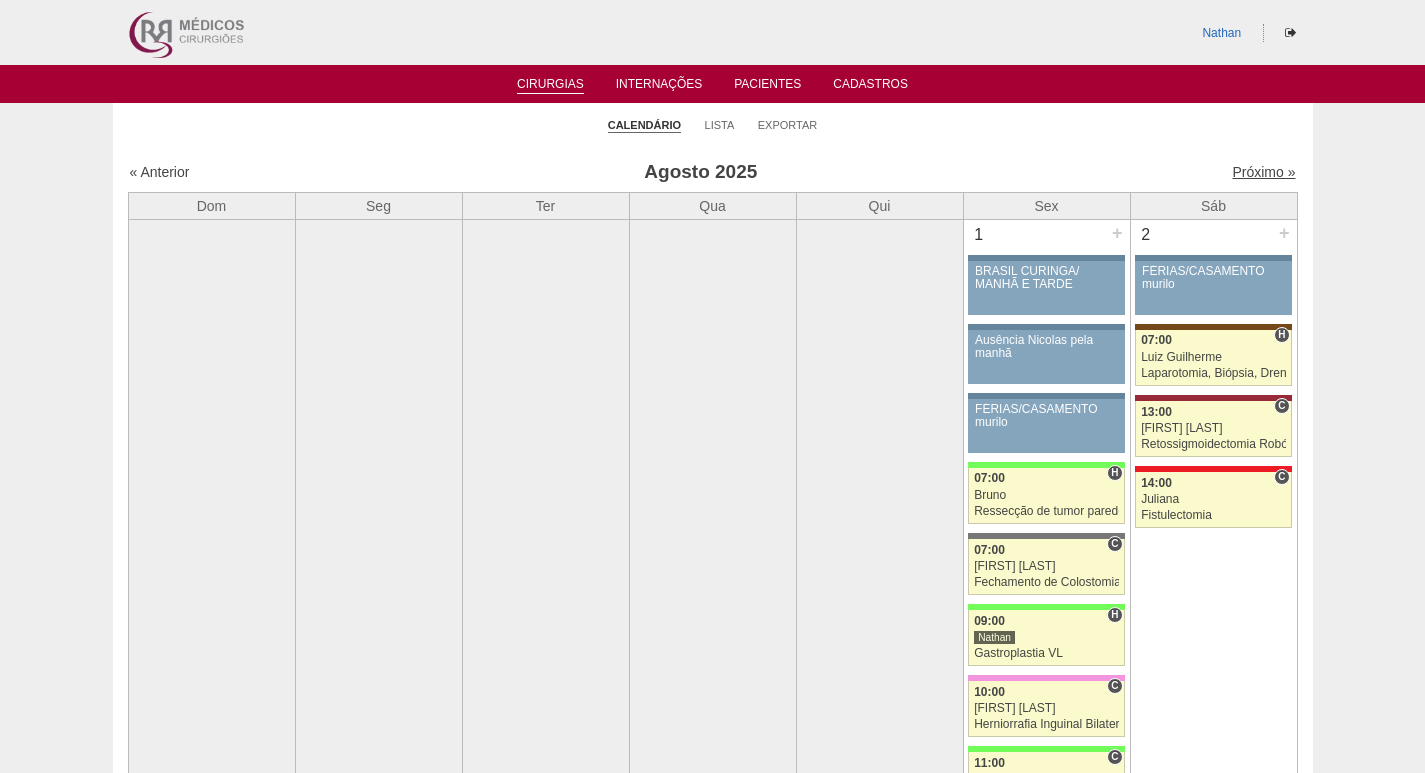 click on "Próximo »" at bounding box center (1263, 172) 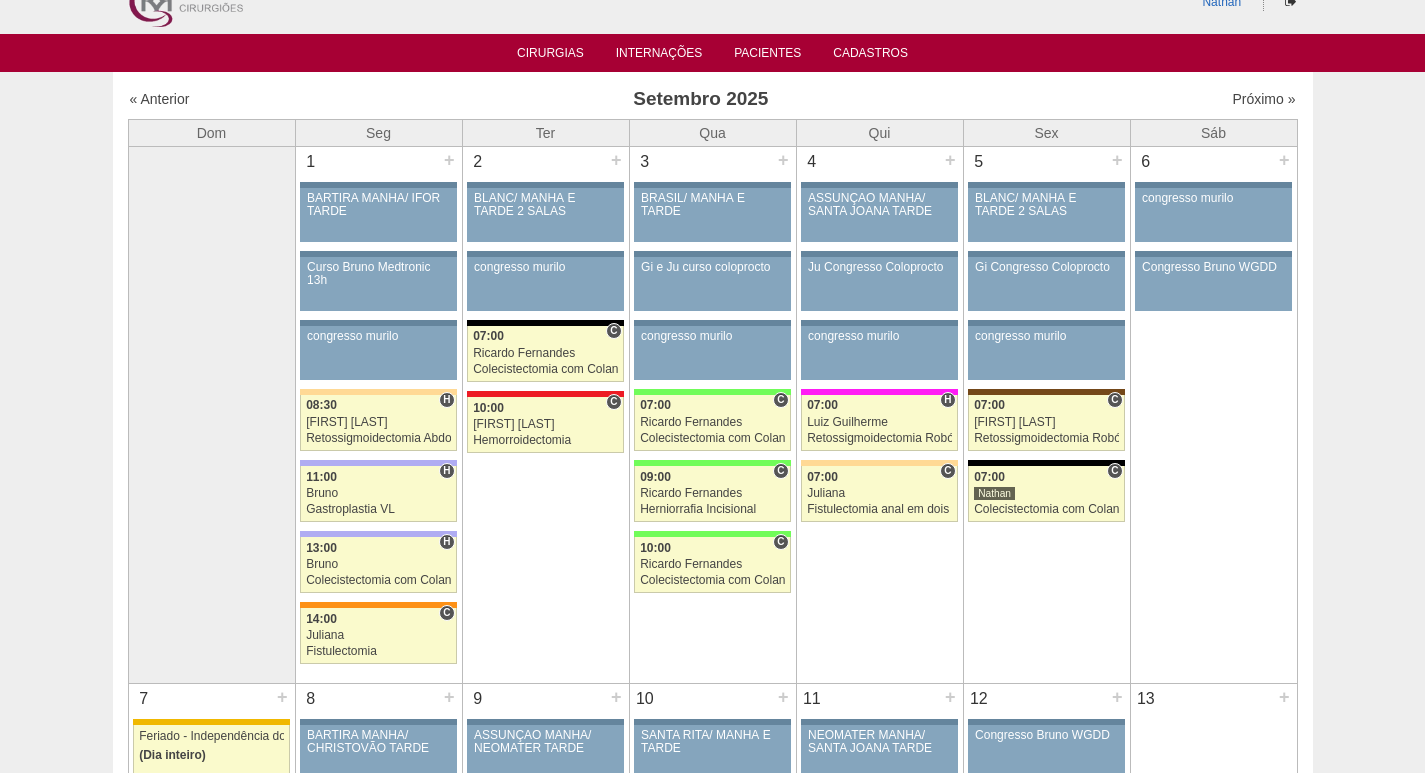 scroll, scrollTop: 0, scrollLeft: 0, axis: both 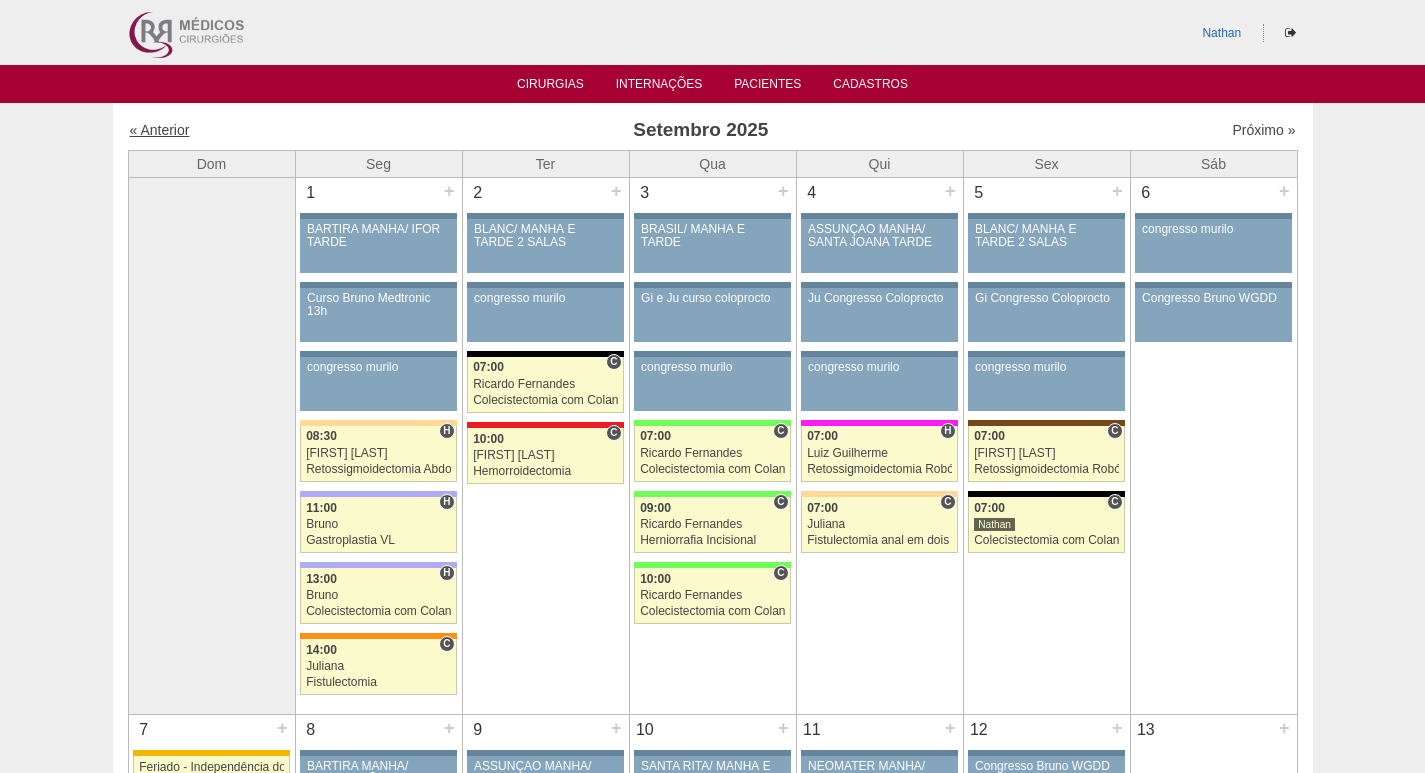 click on "« Anterior" at bounding box center (160, 130) 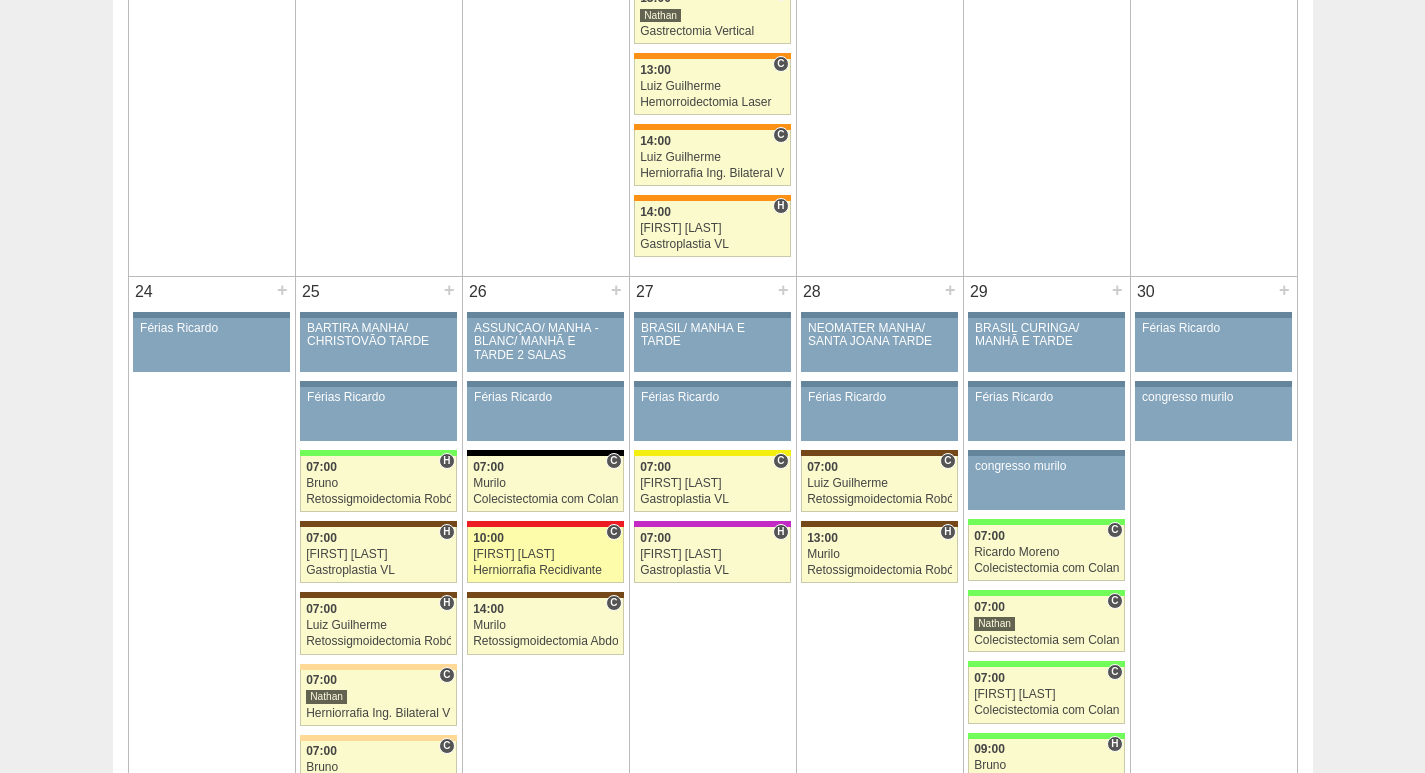 scroll, scrollTop: 4300, scrollLeft: 0, axis: vertical 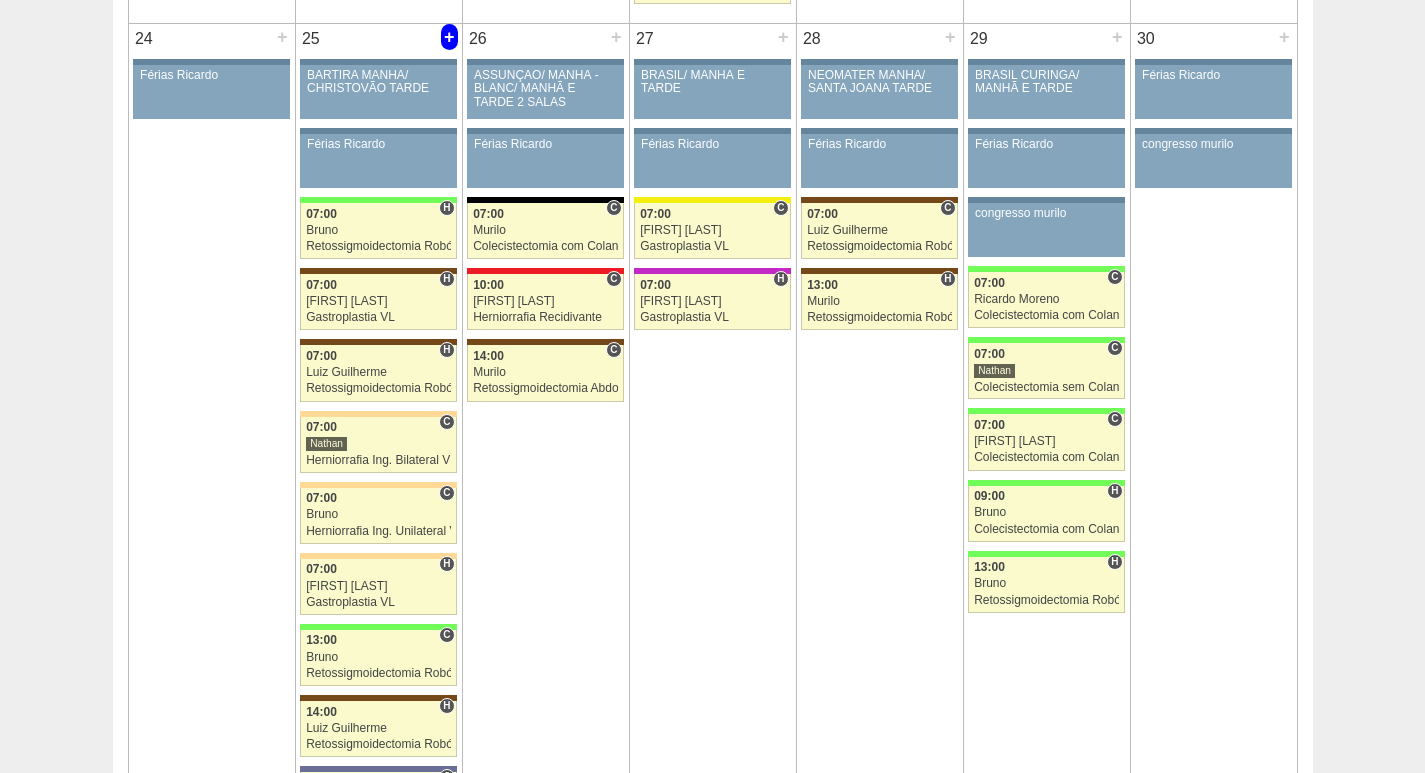 click on "+" at bounding box center [449, 37] 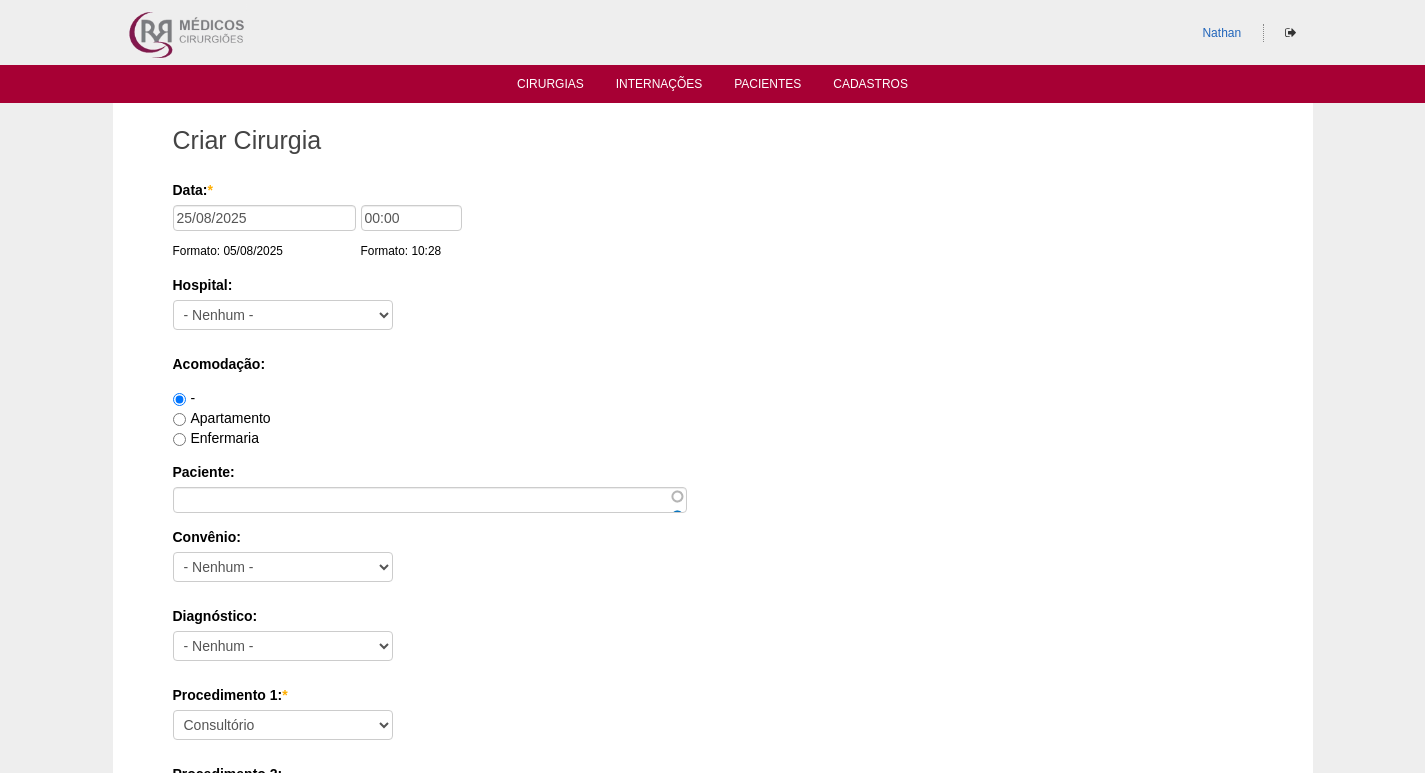 scroll, scrollTop: 0, scrollLeft: 0, axis: both 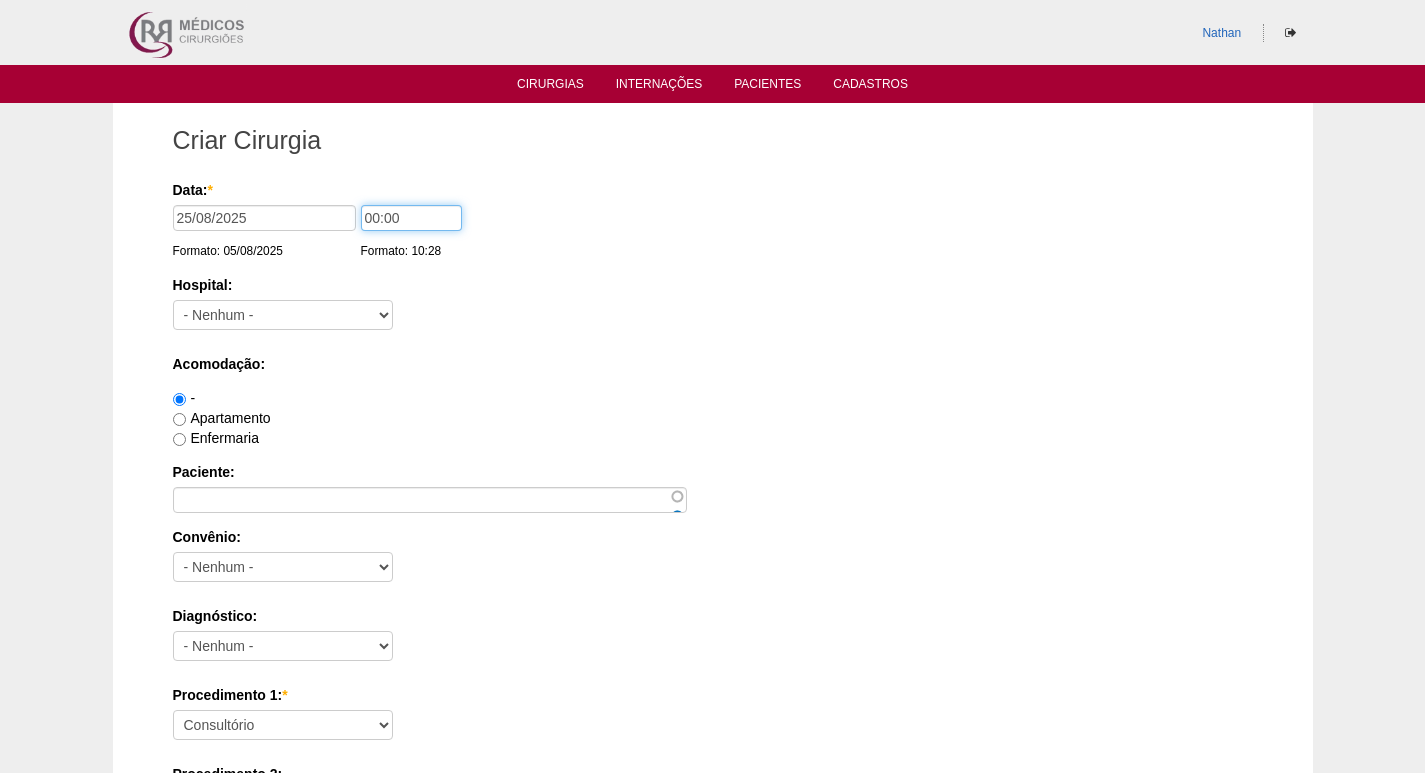 click on "00:00" at bounding box center (411, 218) 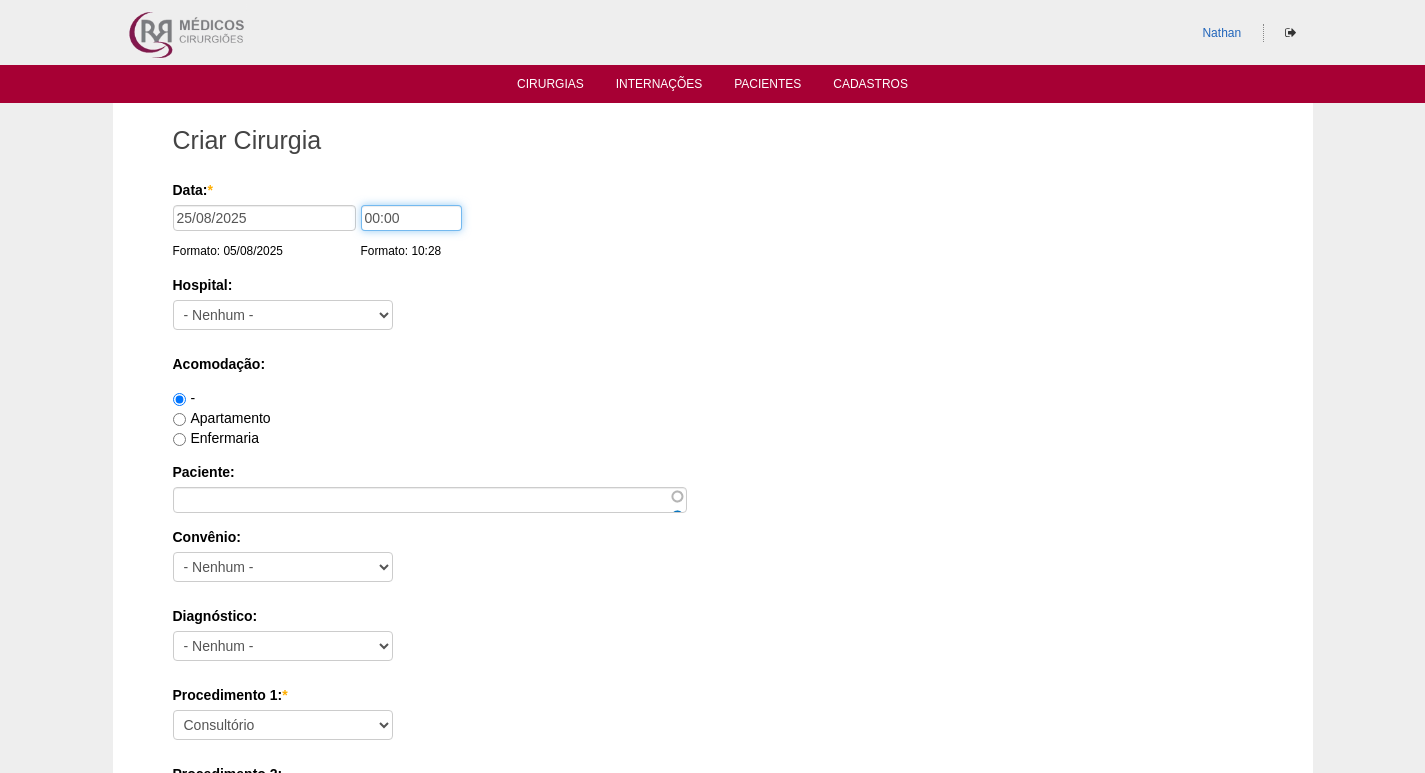 click on "00:00" at bounding box center [411, 218] 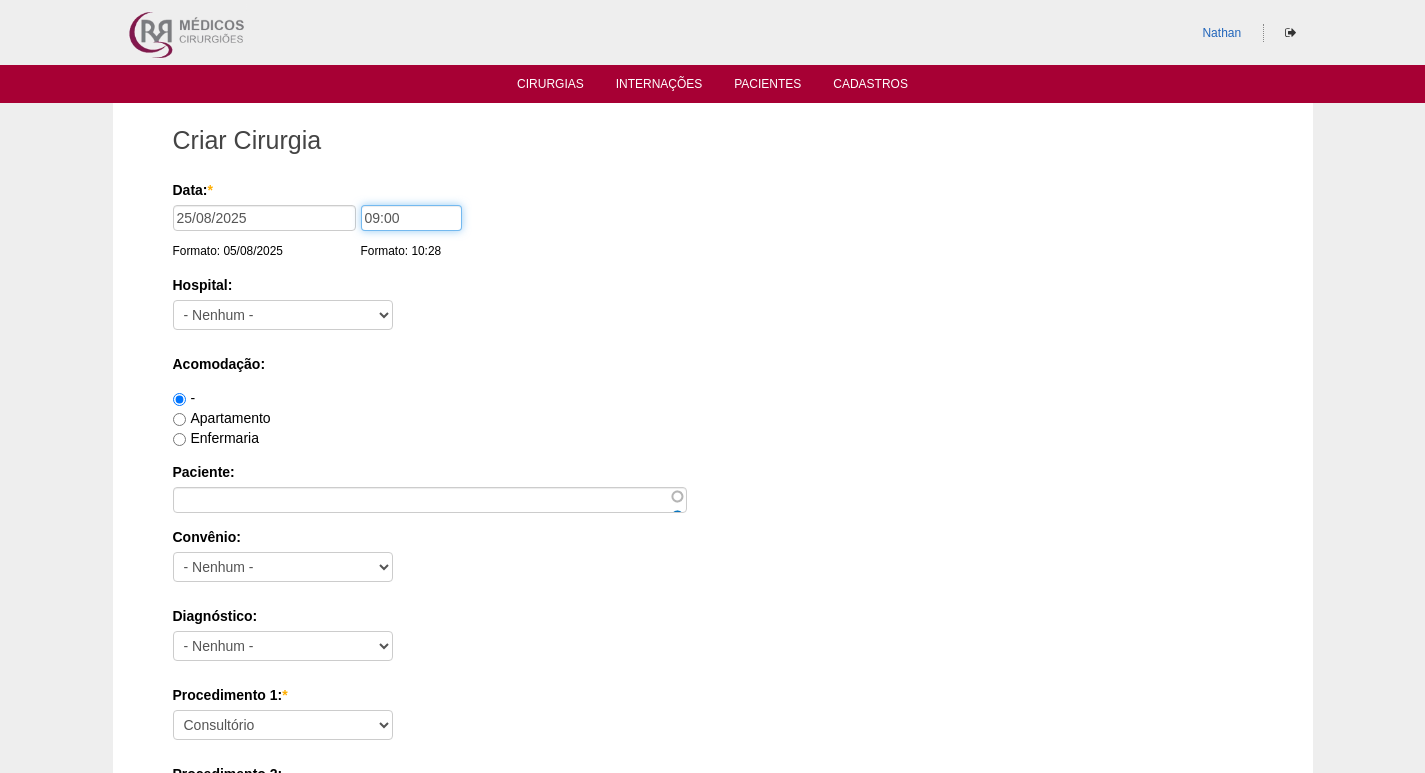 type on "09:00" 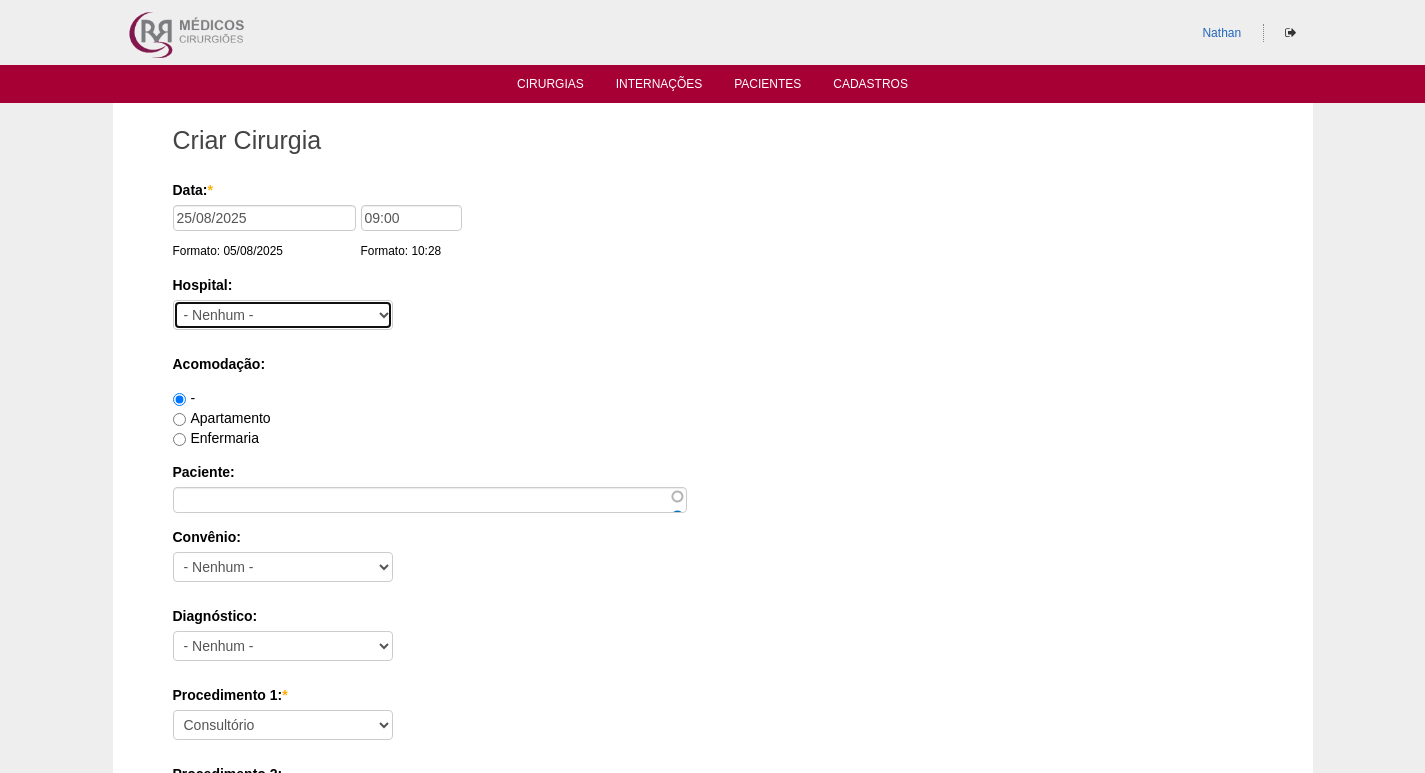 click on "- Nenhum - 9 de Julho Albert Einstein Alvorada América Assunção Bartira Beneficência Portuguesa SCS Blanc BP Mirante BP Paulista BR SURGERY Brasil Christóvão da Gama Cruz Azul Edmundo Vasconcelos Hospital São Camilo Hospital São Luiz Anália Franco IFOR Intermédica ABC Leforte Maria Braido Moriah Neomater Oswaldo Cruz Paulista Oswaldo Cruz Vergueiro Paulistano Pro Matre Samaritano Santa Catarina Santa Helena Santa Joana Santa Maria Santa Paula Santa Rita São Bernardo São Luiz - Itaim São Luiz - Jabaquara São Luiz - Morumbi São Luiz - SCS Sepaco Sírio Libanês Vila Mariana Day Hospital Vila Nova Star Villa Lobos Vital Vitória" at bounding box center (283, 315) 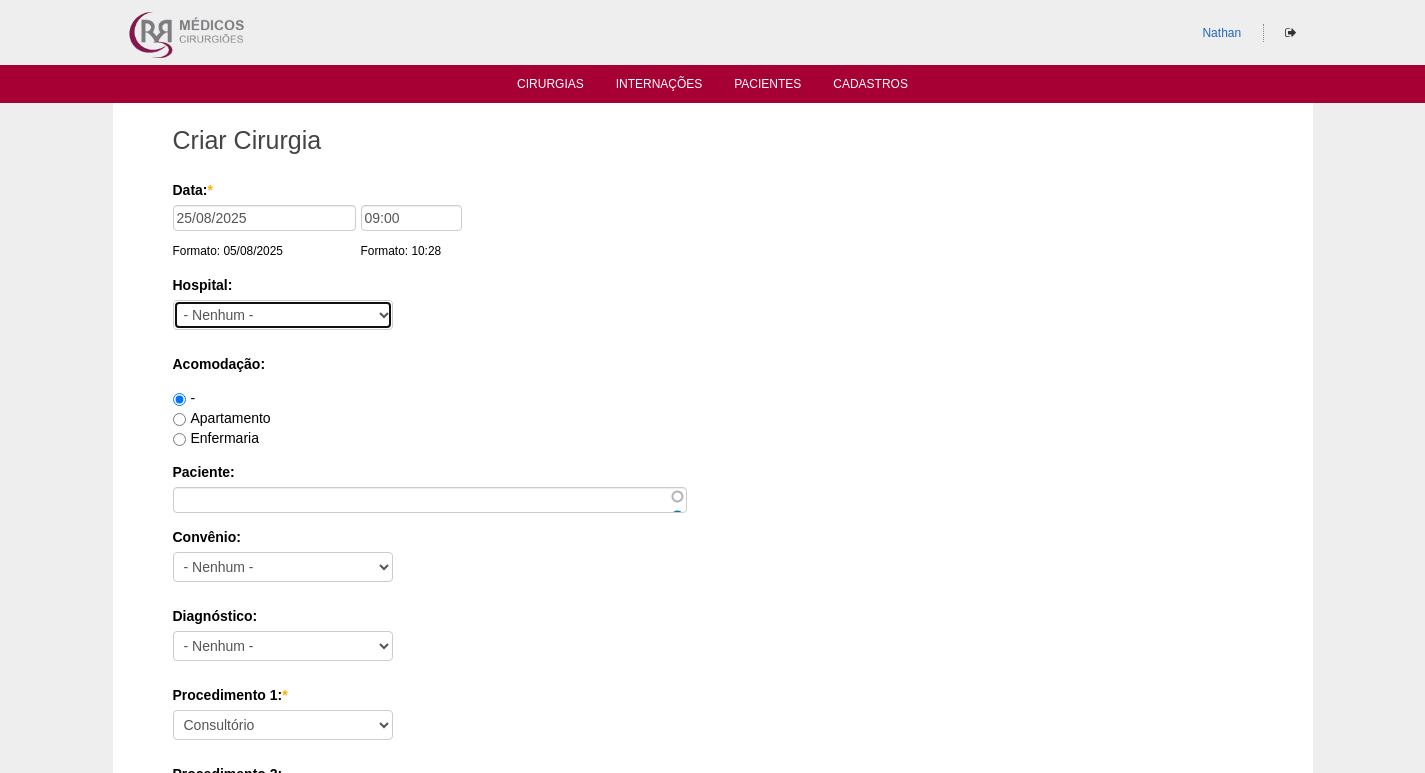 select on "44" 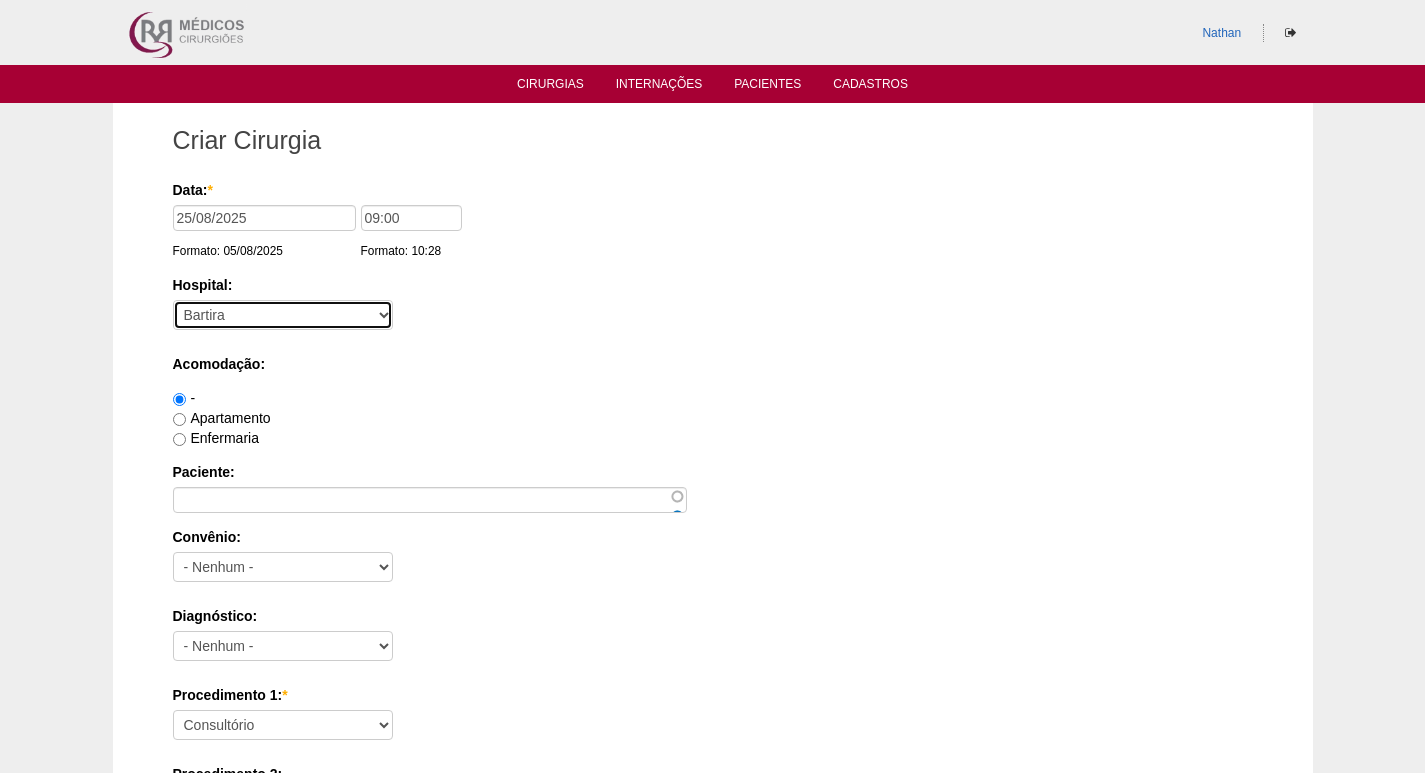 click on "- Nenhum - 9 de Julho Albert Einstein Alvorada América Assunção Bartira Beneficência Portuguesa SCS Blanc BP Mirante BP Paulista BR SURGERY Brasil Christóvão da Gama Cruz Azul Edmundo Vasconcelos Hospital São Camilo Hospital São Luiz Anália Franco IFOR Intermédica ABC Leforte Maria Braido Moriah Neomater Oswaldo Cruz Paulista Oswaldo Cruz Vergueiro Paulistano Pro Matre Samaritano Santa Catarina Santa Helena Santa Joana Santa Maria Santa Paula Santa Rita São Bernardo São Luiz - Itaim São Luiz - Jabaquara São Luiz - Morumbi São Luiz - SCS Sepaco Sírio Libanês Vila Mariana Day Hospital Vila Nova Star Villa Lobos Vital Vitória" at bounding box center [283, 315] 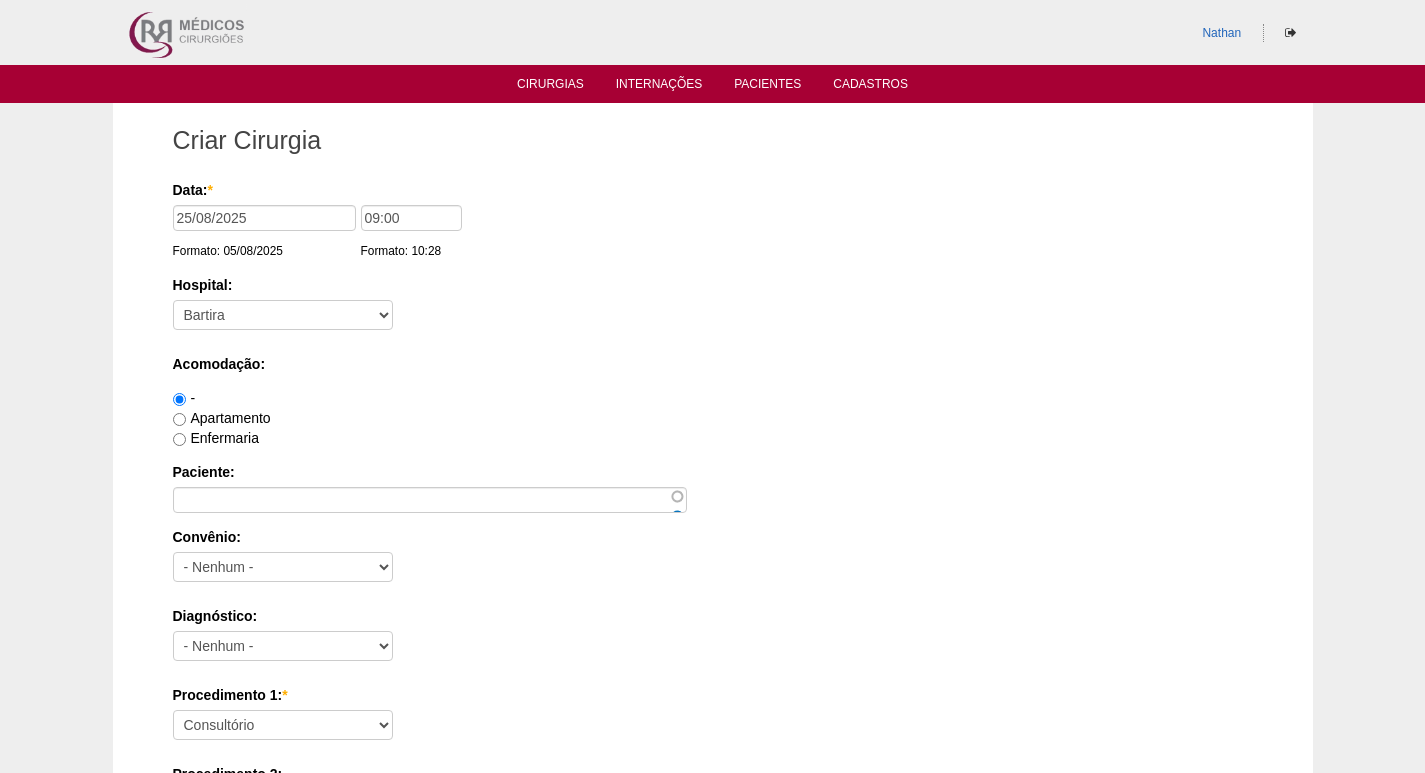 click on "Enfermaria" at bounding box center (713, 438) 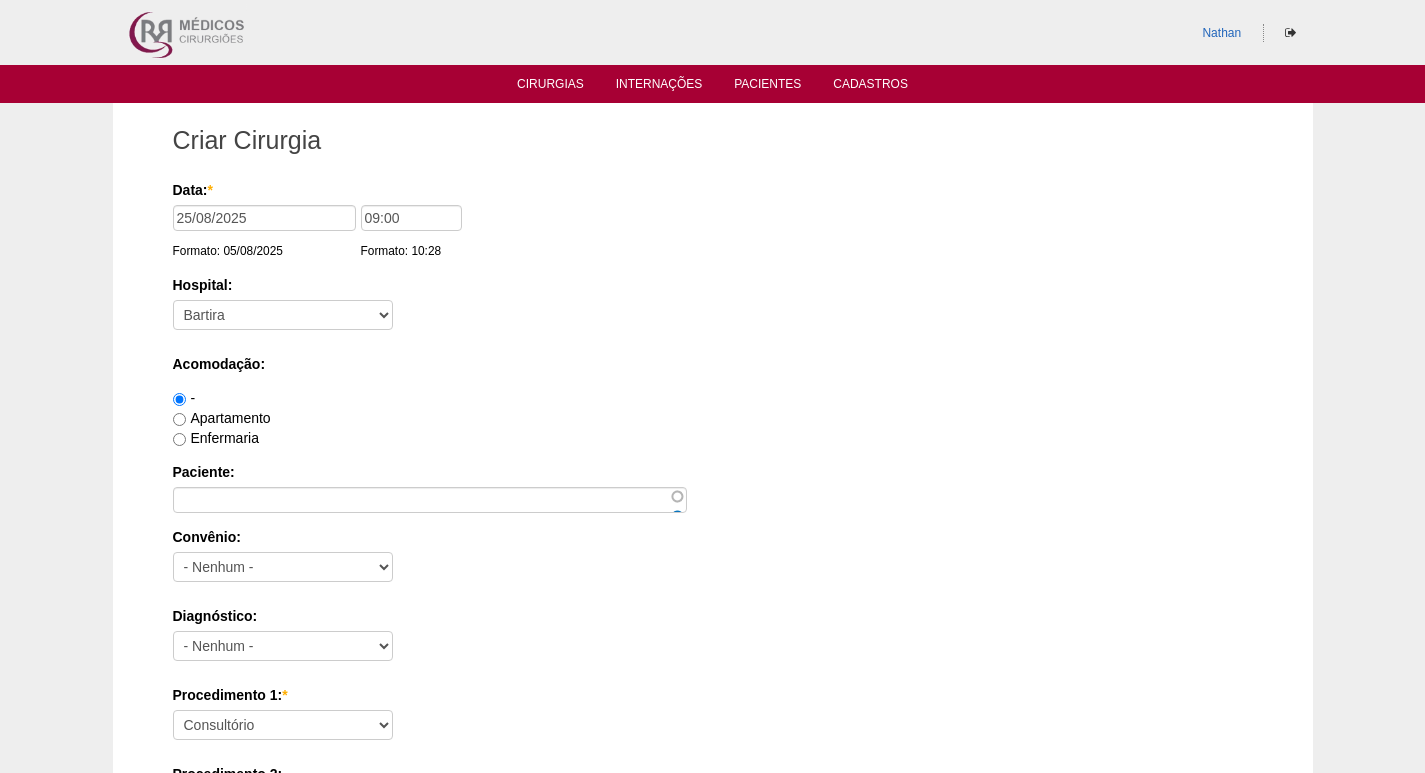 click on "Apartamento" at bounding box center (222, 418) 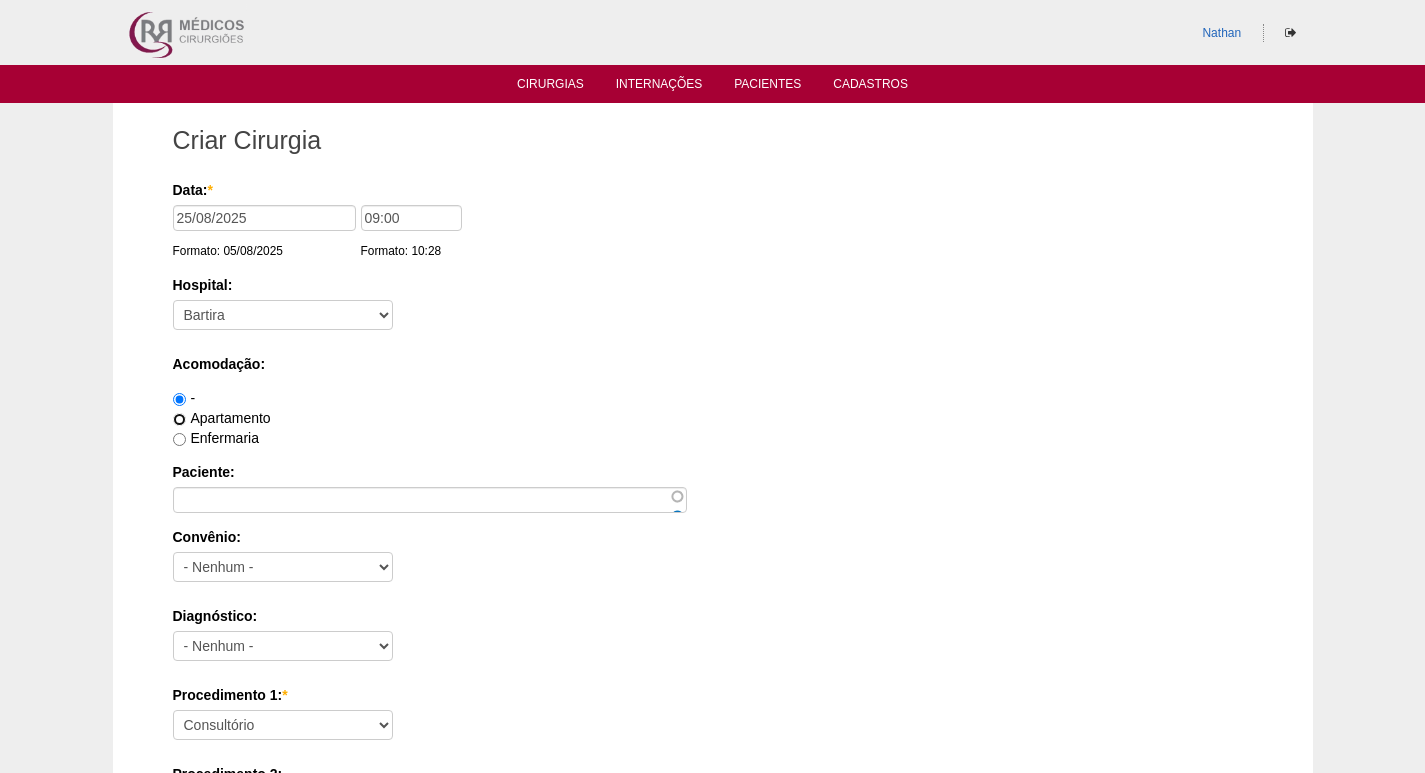 click on "Apartamento" at bounding box center [179, 419] 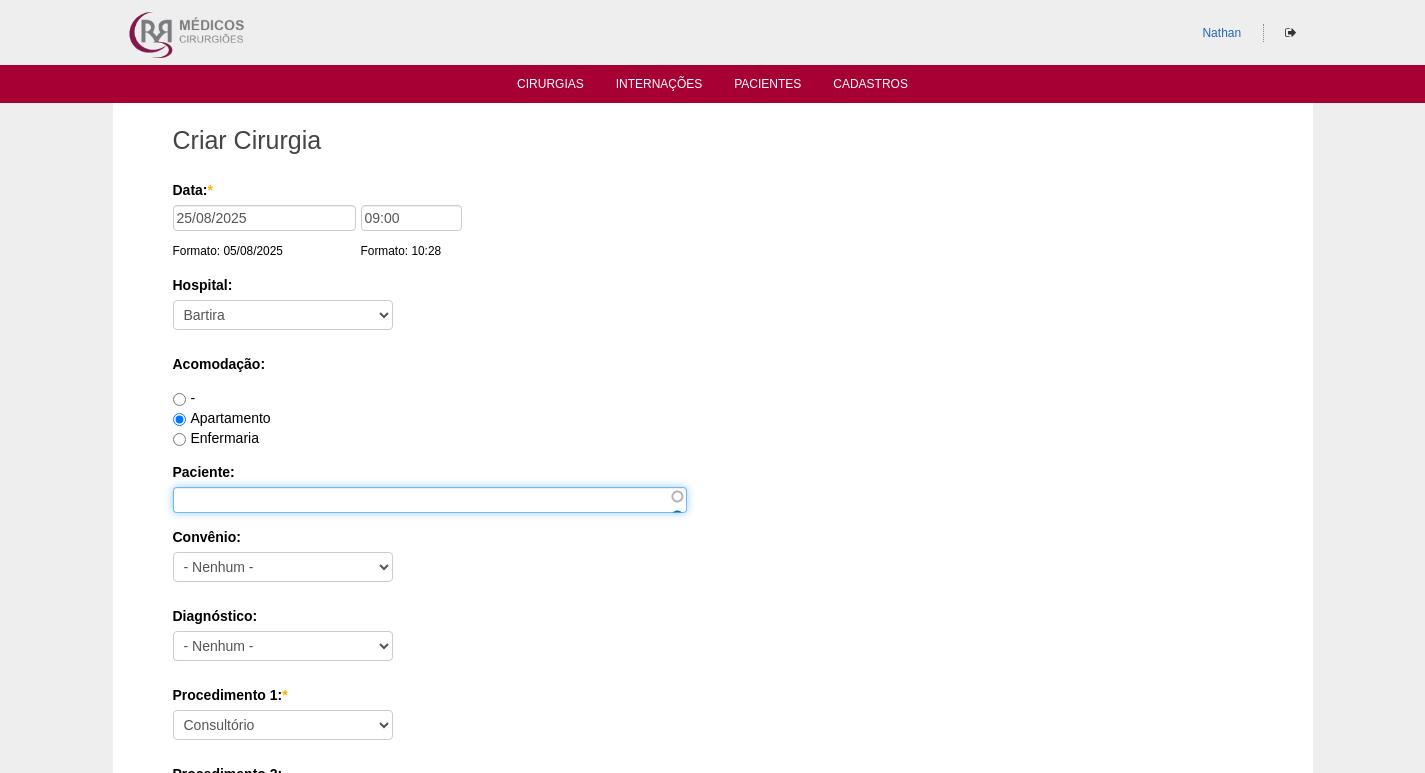 click on "Paciente:" at bounding box center [430, 500] 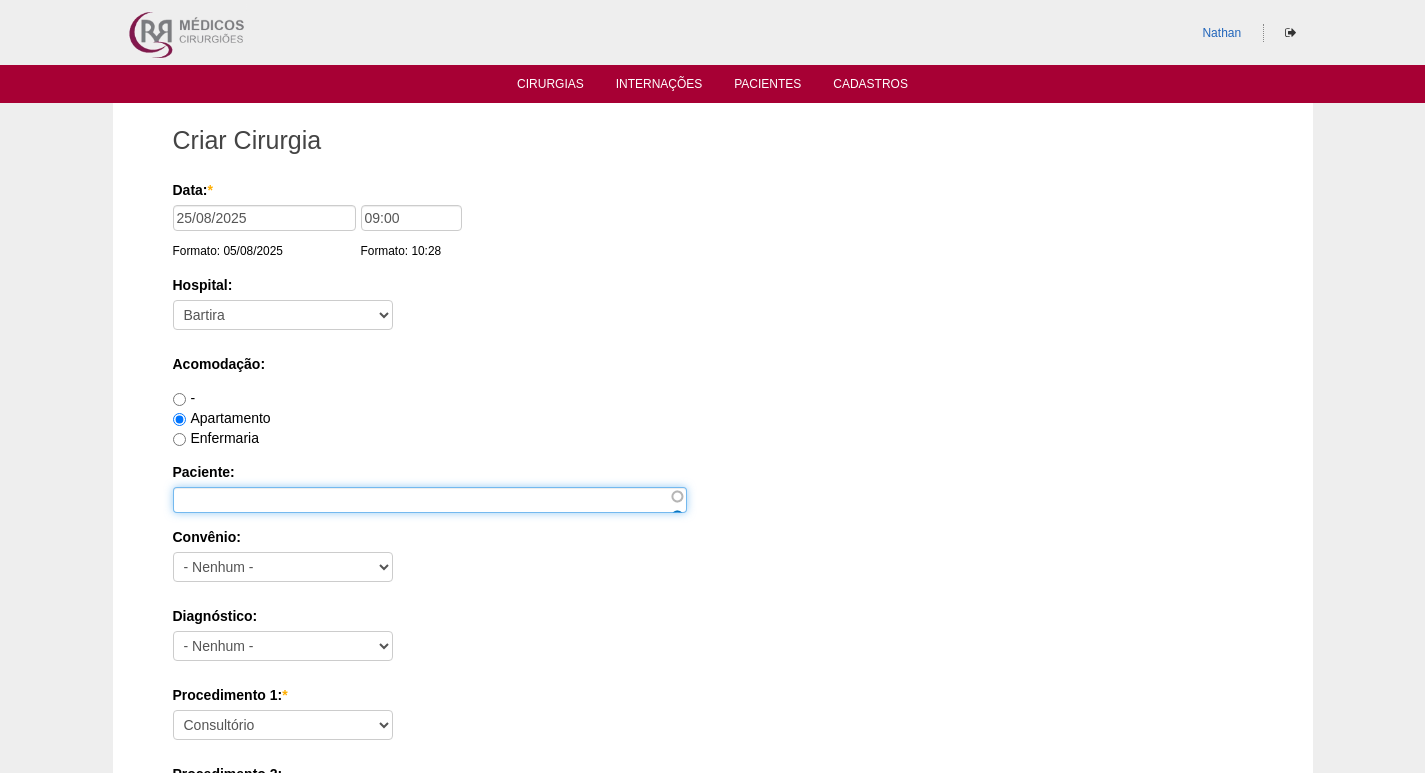 paste on "[FIRST] [LAST] [LAST]" 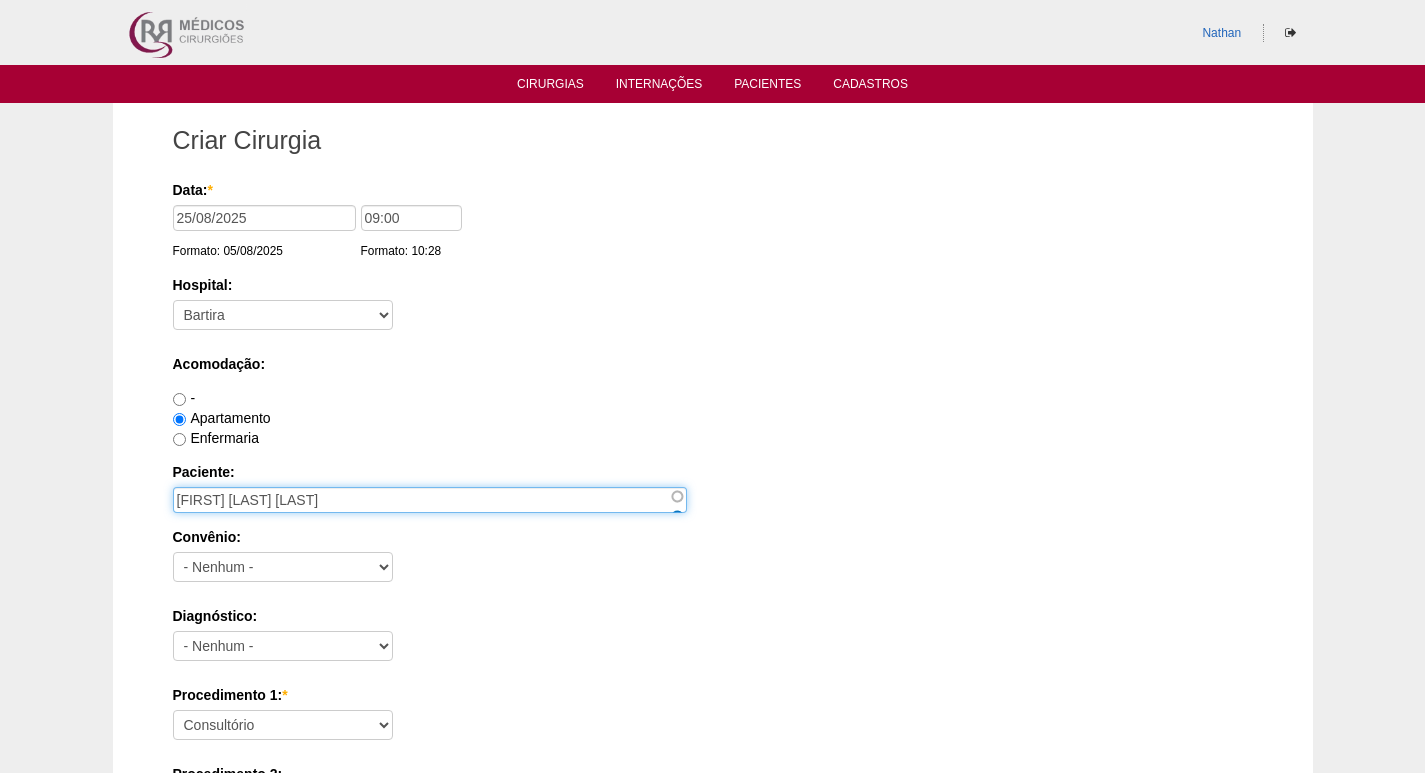 type on "[FIRST] [LAST] [LAST]" 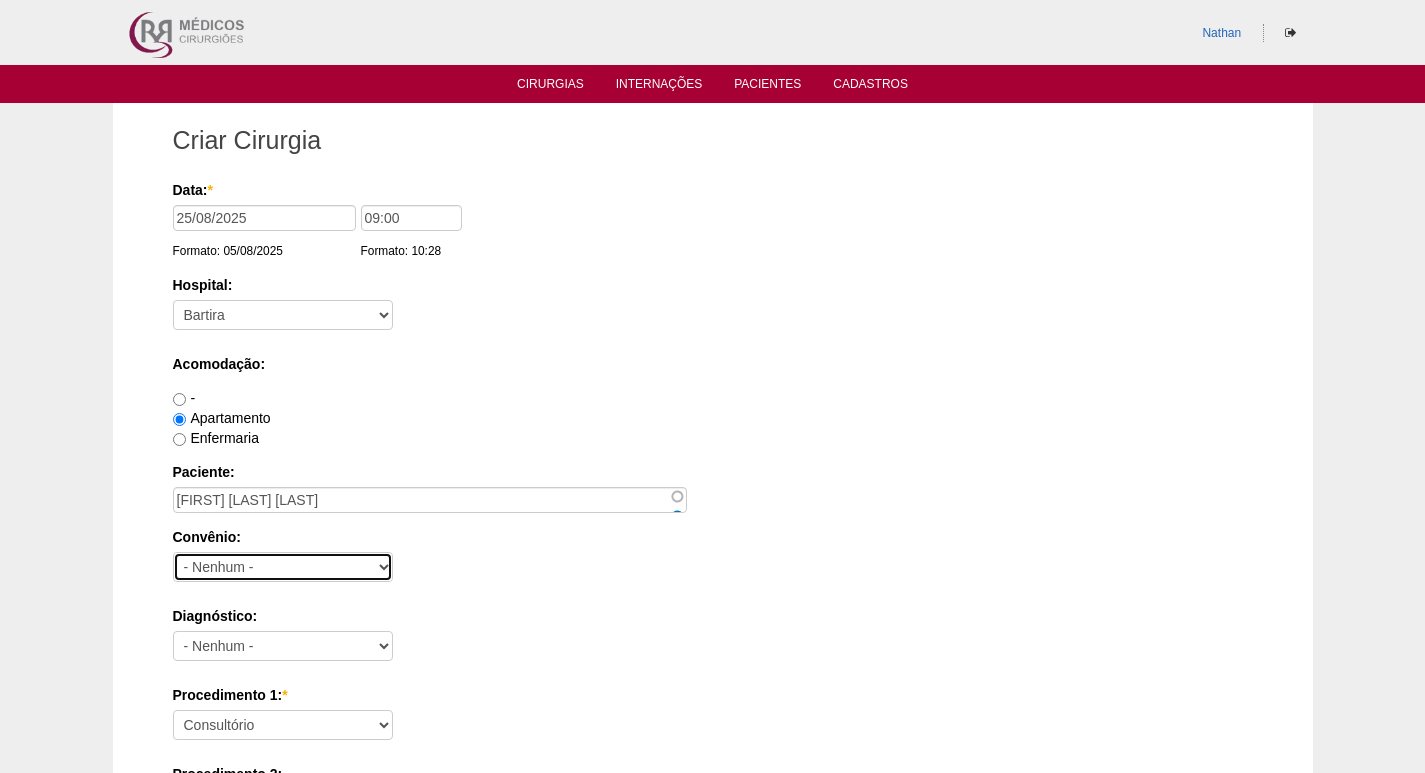 click on "- Nenhum - Abet Afresp Allianz Amil Blue Life Caasp Cabesp Caixa de Pensões Careplus Cassi CBPM Cesp Correios Cristovão Cristovão Cruz Azul Dix Economus Embratel Gama Goldem Cross IMASF Itaú Lincx Mapfre Marítima Medial Medical helth Mediservice Metrus Multicare Notre Dame Novelis Omega Omint Outros Particular Petrobrás Plantel Porto Seguro Postal Saúde Prefeitura Previscania Sabesp Santa Casa de Mauá Saúde Bradesco Saúde Caixa SCS Social Socio Sompo Saúde Sul América Uni Hosp Uni Hosp Unibanco Unimed VB saúde Vivest Volks" at bounding box center (283, 567) 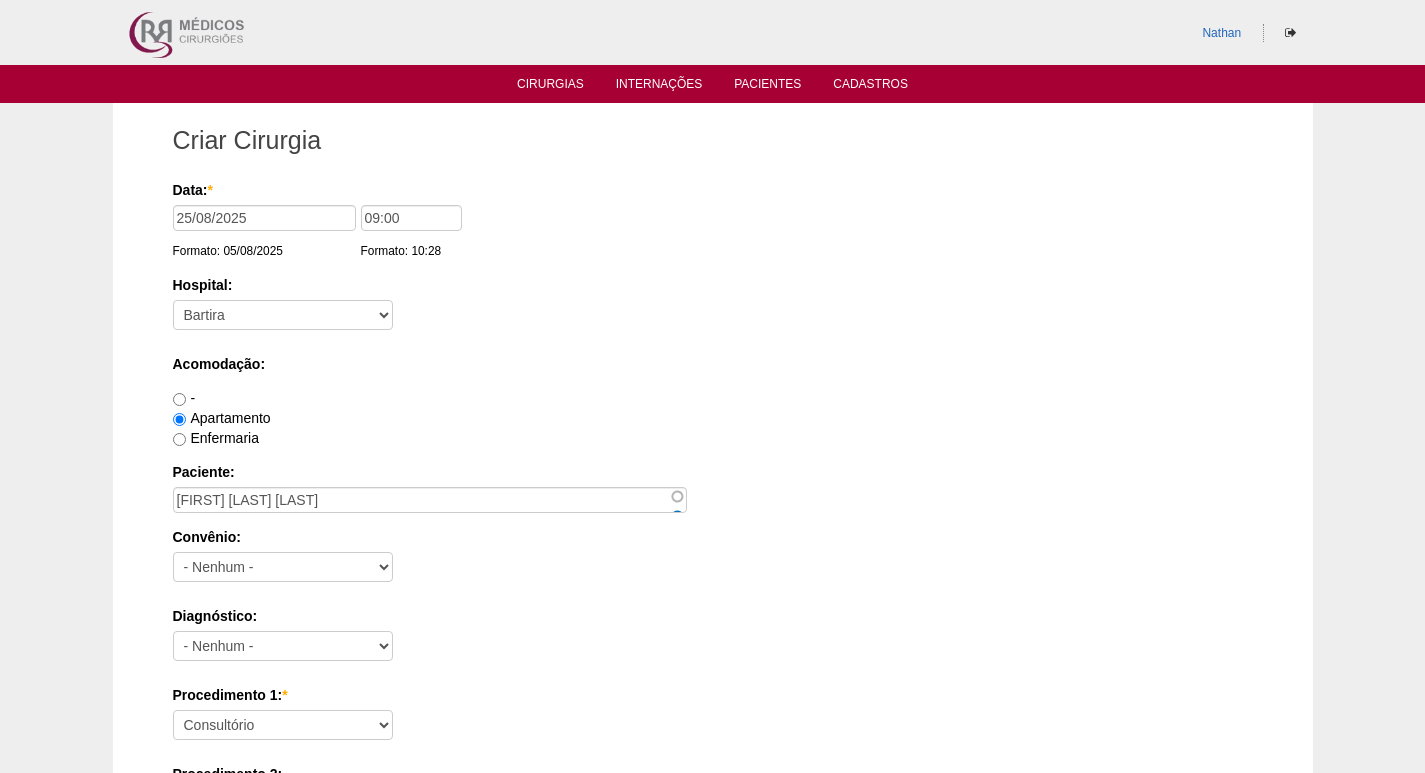 drag, startPoint x: 560, startPoint y: 759, endPoint x: 552, endPoint y: 739, distance: 21.540659 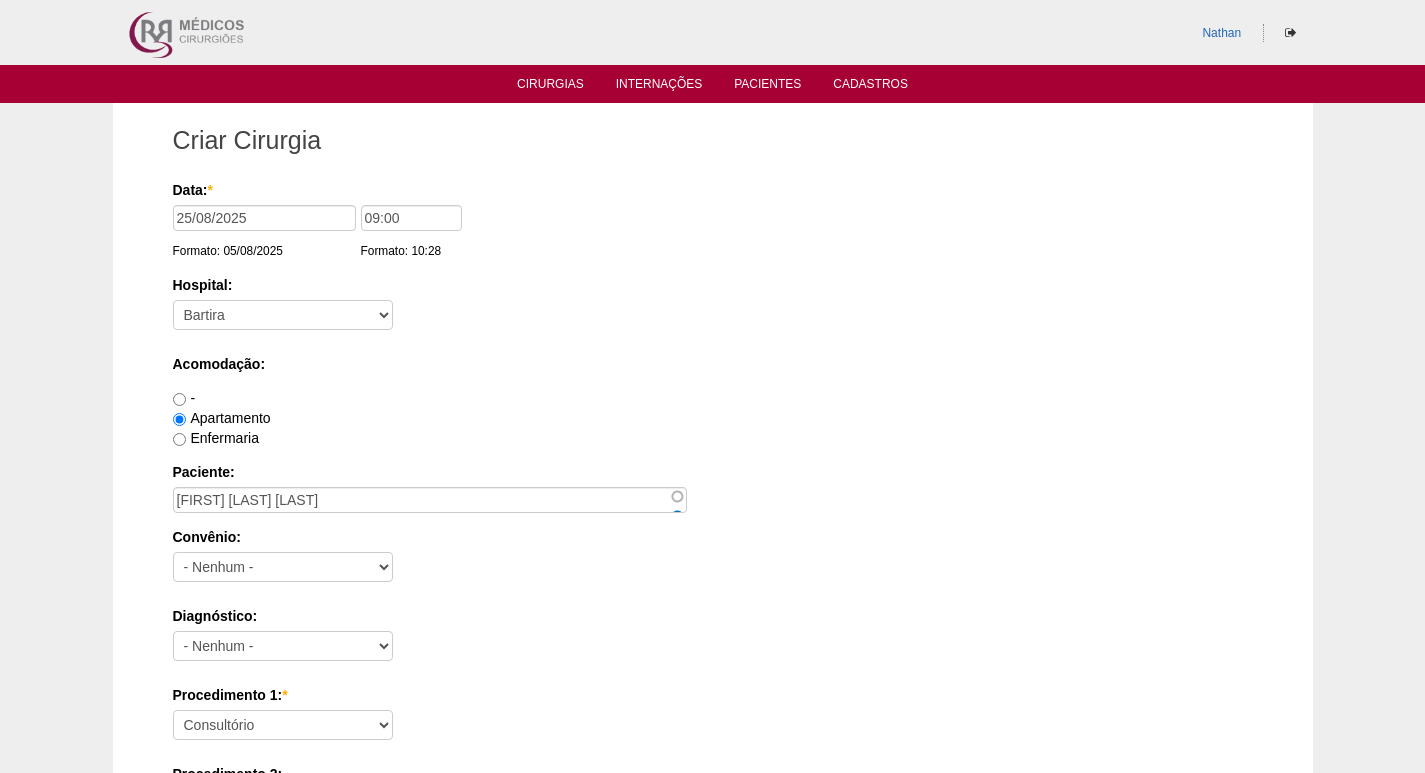 click on "Data:  *
25/08/2025
Formato: 05/08/2025
09:00
Formato: 10:28
Hospital:
- Nenhum - 9 de Julho Albert Einstein Alvorada América Assunção Bartira Beneficência Portuguesa SCS Blanc BP Mirante BP Paulista BR SURGERY Brasil Christóvão da Gama Cruz Azul Edmundo Vasconcelos Hospital São Camilo Hospital São Luiz Anália Franco IFOR Intermédica ABC Leforte Maria Braido Moriah Neomater Oswaldo Cruz Paulista Oswaldo Cruz Vergueiro Paulistano Pro Matre Samaritano Santa Catarina Santa Helena Santa Joana Santa Maria Santa Paula Santa Rita São Bernardo São Luiz - Itaim São Luiz - Jabaquara São Luiz - Morumbi São Luiz - SCS Sepaco Sírio Libanês Vila Mariana Day Hospital Vila Nova Star Villa Lobos Vital Vitória
Acomodação:
-
Apartamento
Enfermaria
Paciente:
ANA PAULA SILVA PEREIRA
Convênio:
- Nenhum - Abet Afresp Allianz Amil Blue Life Caasp Cabesp Caixa de Pensões Careplus Cassi CBPM Cesp Correios Dix" at bounding box center (713, 1153) 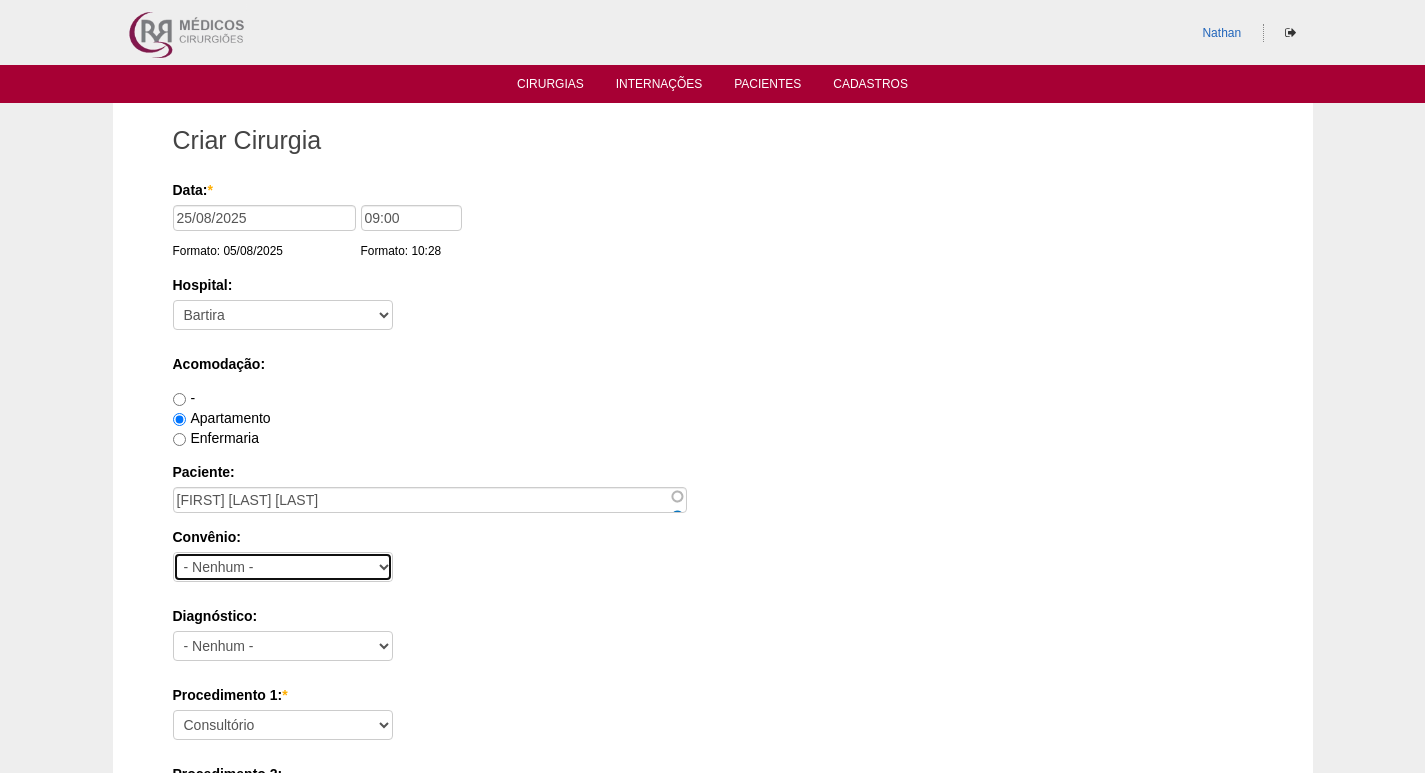 click on "- Nenhum - Abet Afresp Allianz Amil Blue Life Caasp Cabesp Caixa de Pensões Careplus Cassi CBPM Cesp Correios Cristovão Cristovão Cruz Azul Dix Economus Embratel Gama Goldem Cross IMASF Itaú Lincx Mapfre Marítima Medial Medical helth Mediservice Metrus Multicare Notre Dame Novelis Omega Omint Outros Particular Petrobrás Plantel Porto Seguro Postal Saúde Prefeitura Previscania Sabesp Santa Casa de Mauá Saúde Bradesco Saúde Caixa SCS Social Socio Sompo Saúde Sul América Uni Hosp Uni Hosp Unibanco Unimed VB saúde Vivest Volks" at bounding box center (283, 567) 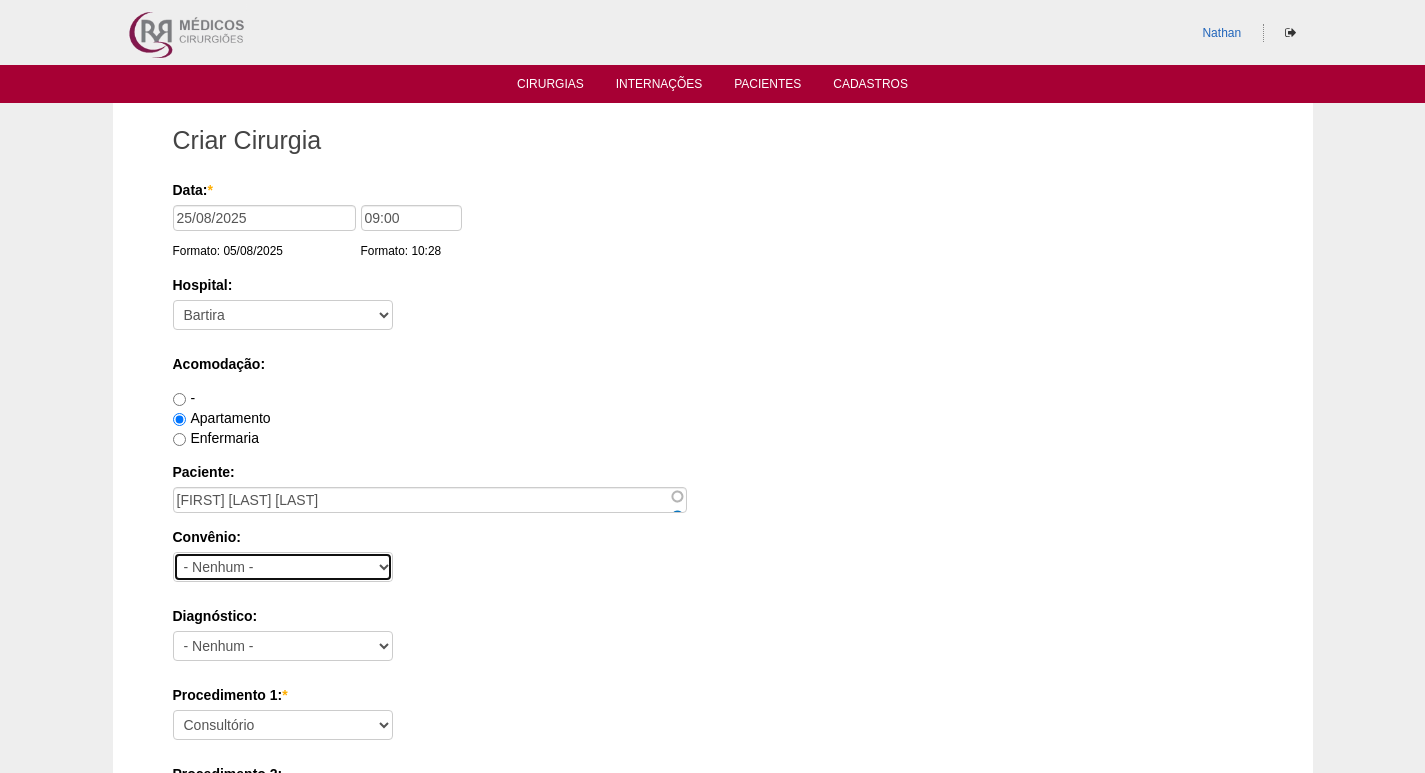 select on "3747" 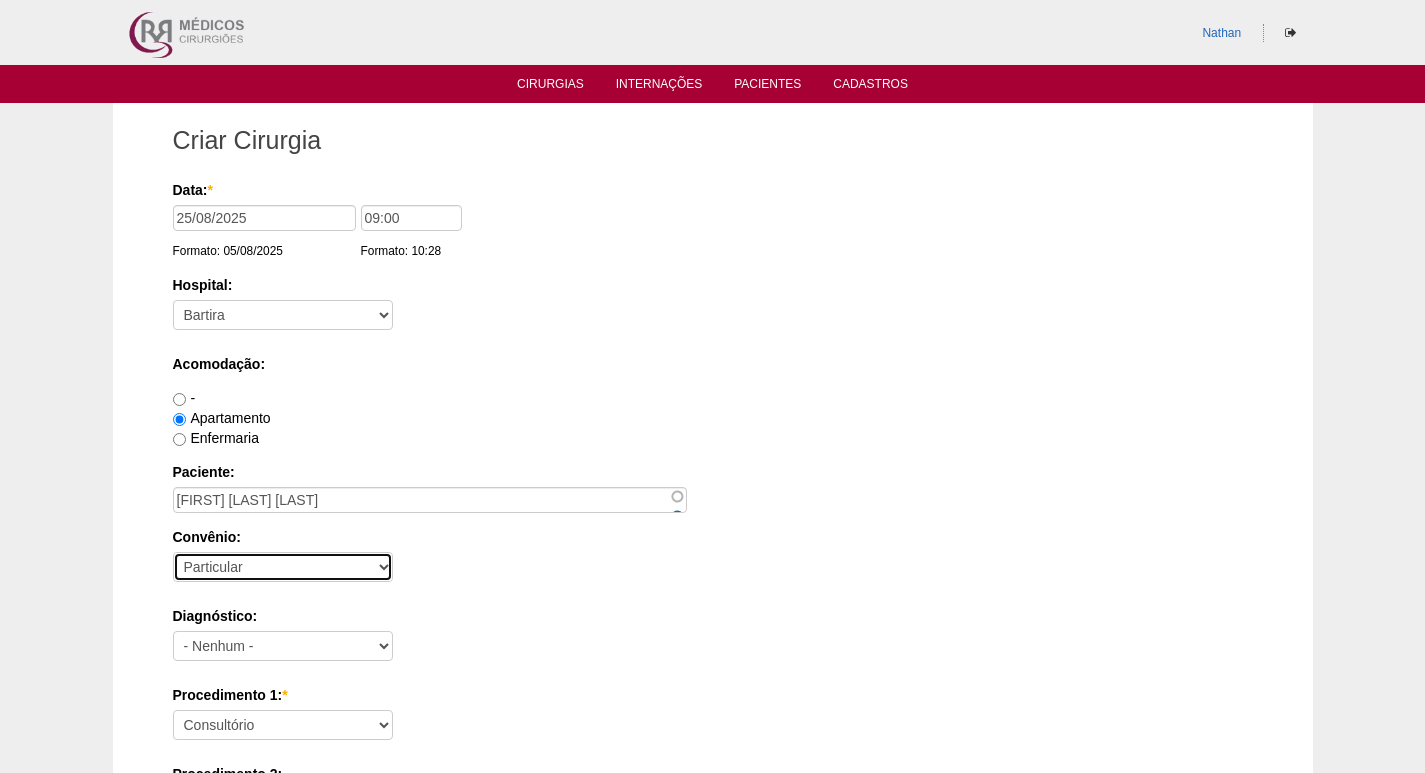 click on "- Nenhum - Abet Afresp Allianz Amil Blue Life Caasp Cabesp Caixa de Pensões Careplus Cassi CBPM Cesp Correios Cristovão Cristovão Cruz Azul Dix Economus Embratel Gama Goldem Cross IMASF Itaú Lincx Mapfre Marítima Medial Medical helth Mediservice Metrus Multicare Notre Dame Novelis Omega Omint Outros Particular Petrobrás Plantel Porto Seguro Postal Saúde Prefeitura Previscania Sabesp Santa Casa de Mauá Saúde Bradesco Saúde Caixa SCS Social Socio Sompo Saúde Sul América Uni Hosp Uni Hosp Unibanco Unimed VB saúde Vivest Volks" at bounding box center (283, 567) 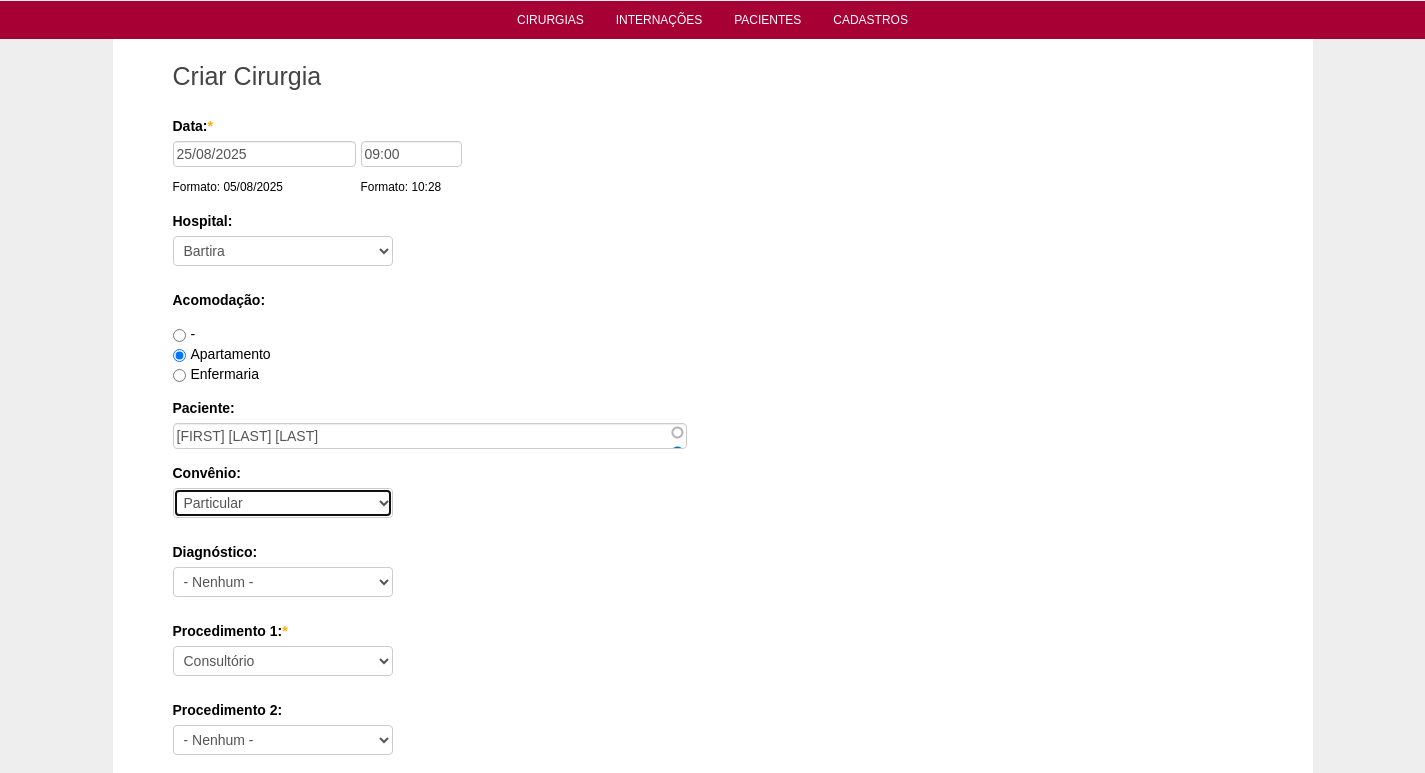 scroll, scrollTop: 100, scrollLeft: 0, axis: vertical 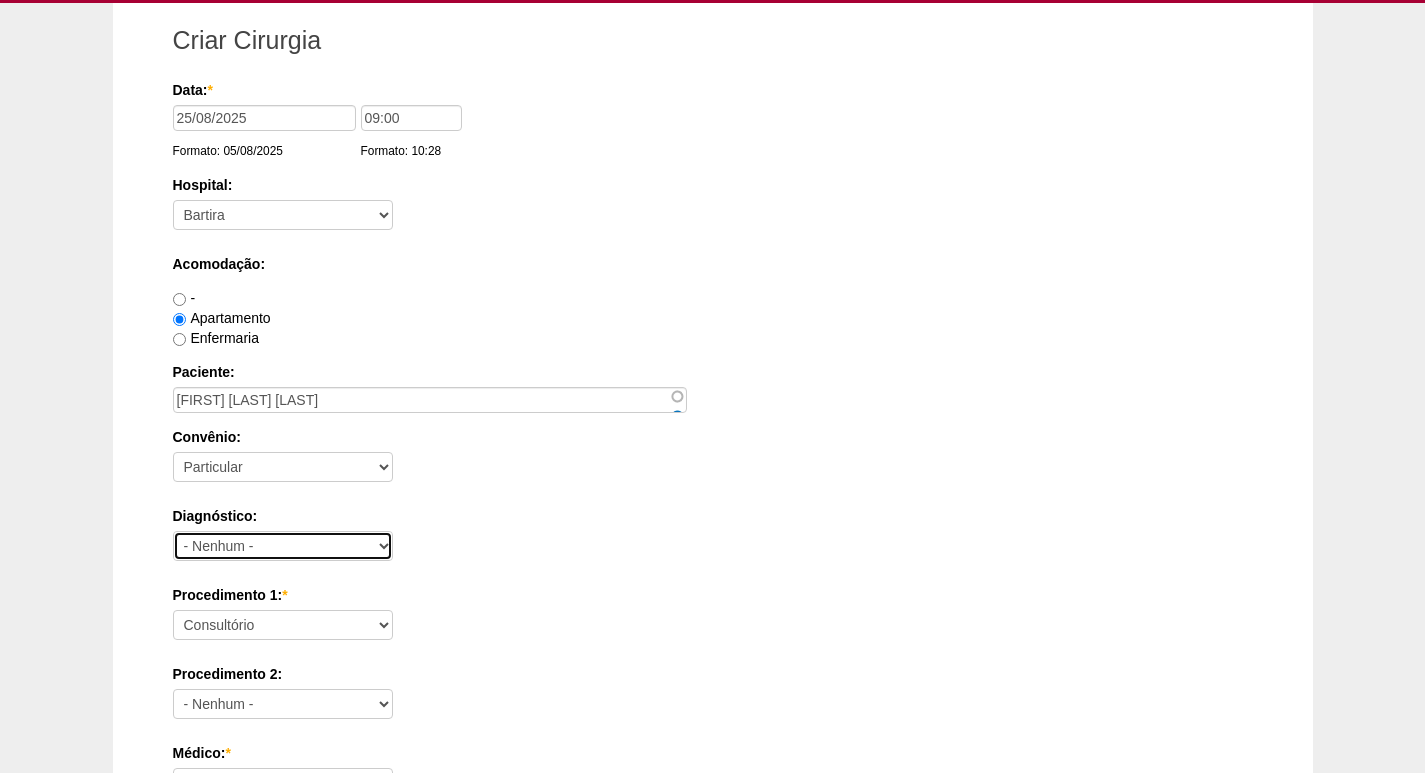 click on "- Nenhum - Abdome Agudo Abscesso Hepático Abscesso Perianal Abscesso Peritoneal Abscesso Subcutâneo Adenopatia Anemia Anexite Apendicite Aguda Ascite AUSENCIA Carcinomatose Cirrose Cirrose Biliar cisto de Mesenterio Cisto de Ovário Cisto Pilonidal Cisto Sebáceo Colangite Colecistite Aguda Colecistite Crônica Coledocolitíase Colica Biliar Cólica Renal Colite Condiloma (HPV) Constipação consulta Curso / Treinamentos Divertículo de Esôfago Divertículo de Meckel Diverticulose Doenças da Pele Doenças do Baço Dor Abdominal Duodenite Endometriose Enterite Aguda Enterite Crônica Esofagite Estenose do Esôfago Estenose do Piloro Fissura Fístula Biliar Fístula Duodenal Fístula Esofágica Fístula Estercoral Fístula Gástrica Fistula perianal Gastrite Gastrite Hemorrágica GECA HDA HDB Hematoma da incisão obstetrica hematoma Obstétrico da pelve Hemorroida Hepatite A Hepatite B Hepatite C Hepatite Crônica Hepatite Esclarecer Hepatite Tóxica Hérnia Epigástrica Hérnia Femoral Hérnia Hiatal" at bounding box center (283, 546) 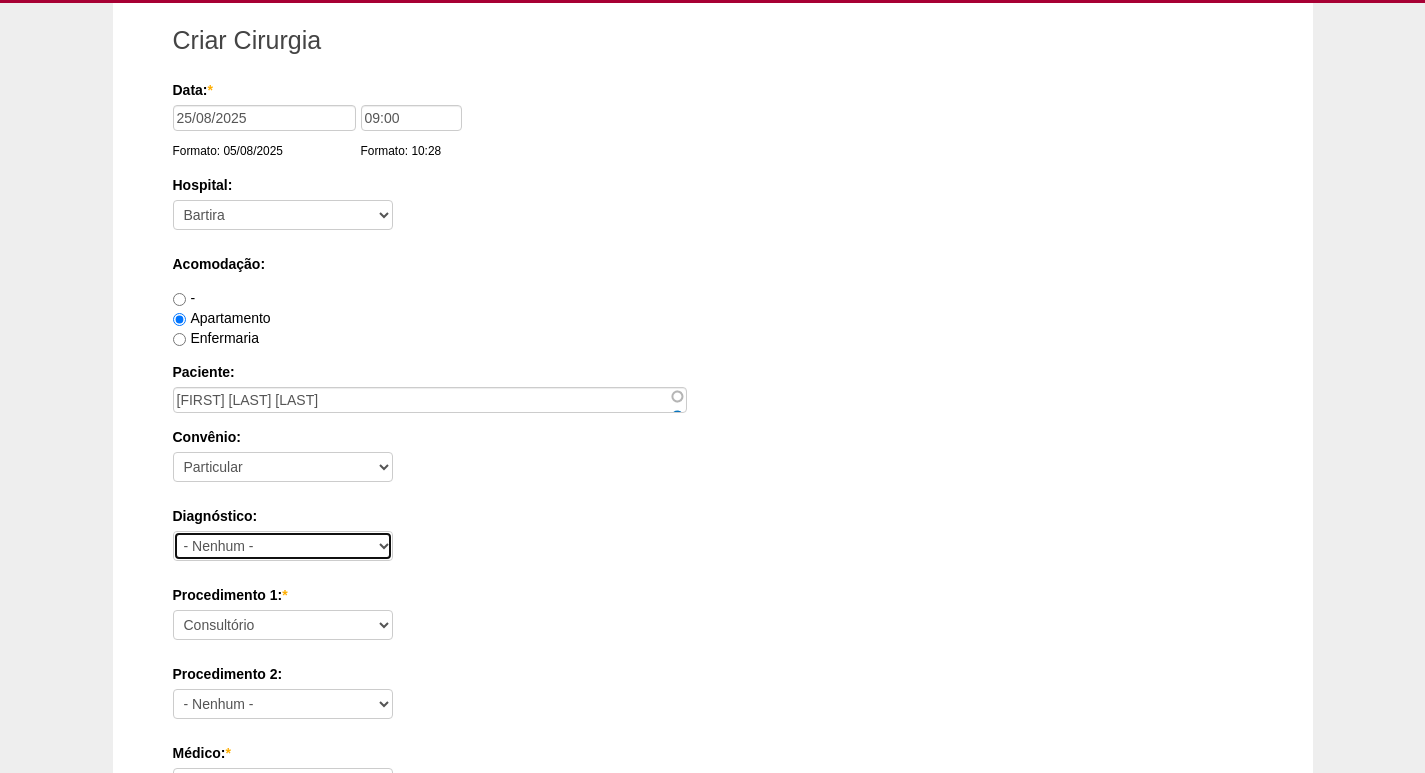 select on "3707" 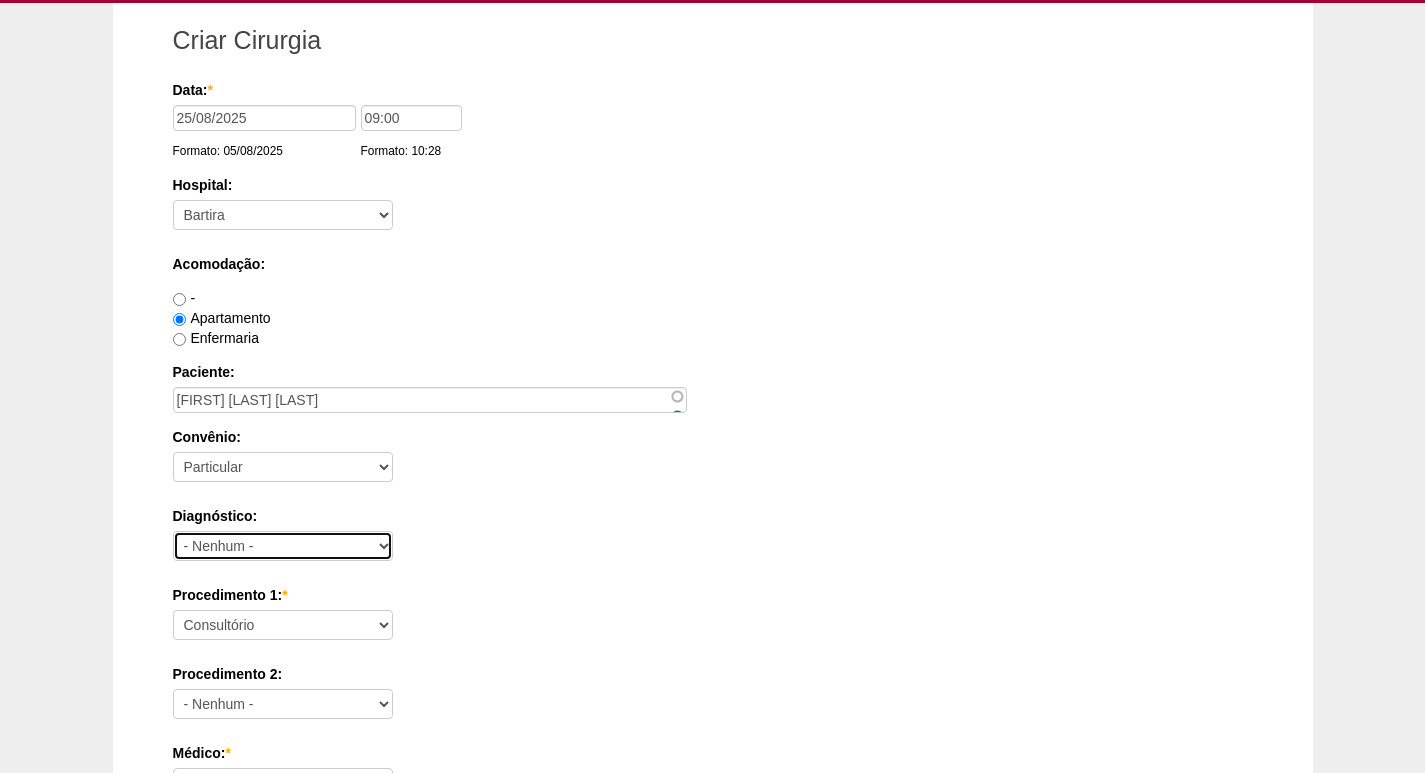 click on "- Nenhum - Abdome Agudo Abscesso Hepático Abscesso Perianal Abscesso Peritoneal Abscesso Subcutâneo Adenopatia Anemia Anexite Apendicite Aguda Ascite AUSENCIA Carcinomatose Cirrose Cirrose Biliar cisto de Mesenterio Cisto de Ovário Cisto Pilonidal Cisto Sebáceo Colangite Colecistite Aguda Colecistite Crônica Coledocolitíase Colica Biliar Cólica Renal Colite Condiloma (HPV) Constipação consulta Curso / Treinamentos Divertículo de Esôfago Divertículo de Meckel Diverticulose Doenças da Pele Doenças do Baço Dor Abdominal Duodenite Endometriose Enterite Aguda Enterite Crônica Esofagite Estenose do Esôfago Estenose do Piloro Fissura Fístula Biliar Fístula Duodenal Fístula Esofágica Fístula Estercoral Fístula Gástrica Fistula perianal Gastrite Gastrite Hemorrágica GECA HDA HDB Hematoma da incisão obstetrica hematoma Obstétrico da pelve Hemorroida Hepatite A Hepatite B Hepatite C Hepatite Crônica Hepatite Esclarecer Hepatite Tóxica Hérnia Epigástrica Hérnia Femoral Hérnia Hiatal" at bounding box center [283, 546] 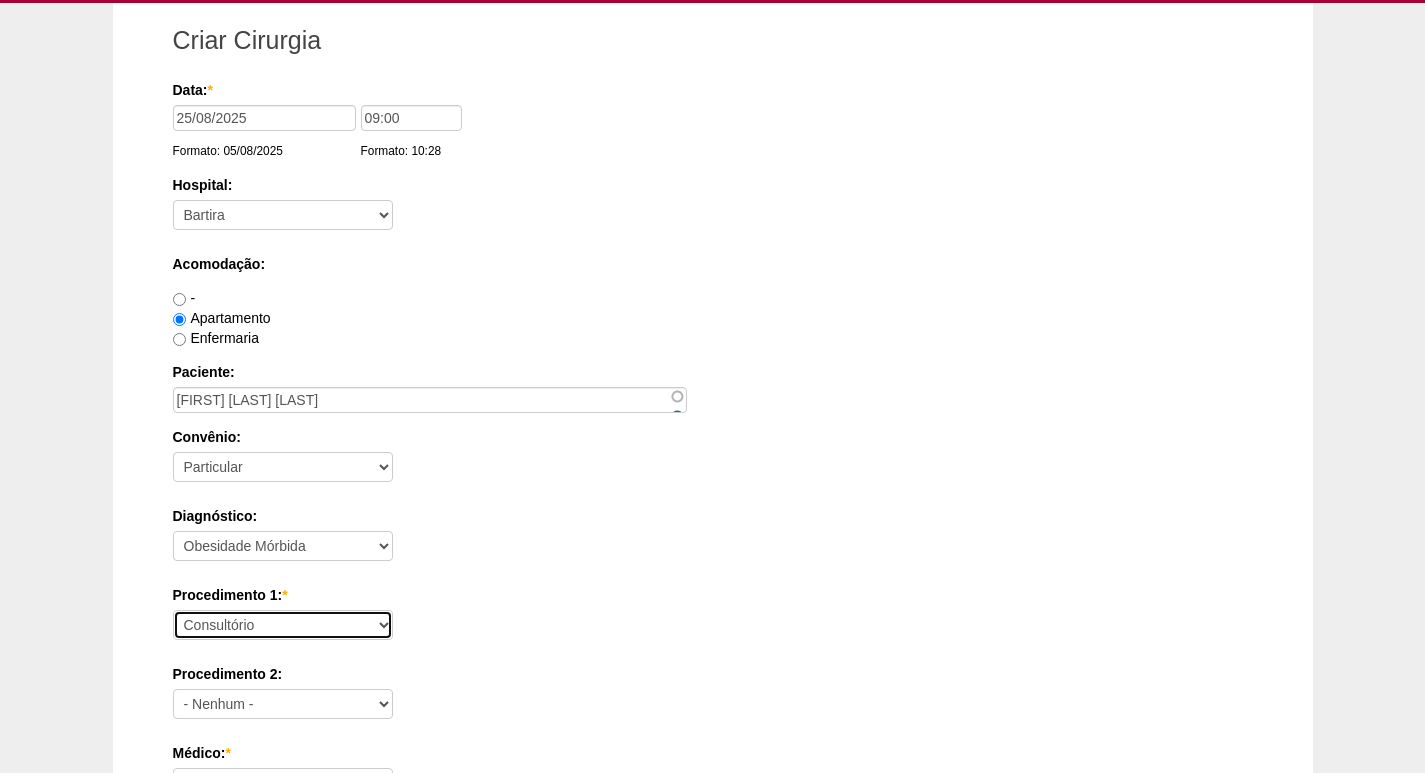 click on "Consultório Abscesso Hepático - Drenagem Abscesso perianal Amputação Abdômino Perineal do Reto por Vídeo Apendicectomia Apendicectomia Robotica Apendicectomia VL Balão Allurion Biópsia de Pele ou Tumor Superficial Biópsia Hepática por Video Cantoplastia Ungueal Cisto de Mesenterio por Video Cisto Sacro-coccígeo - Cirurgia Clinico Colecistectomia com Colangiografia Colecistectomia com Colangiografia VL Colecistectomia Robótica Colecistectomia sem Colangiografia Colecistectomia sem Colangiografia VL Colecistojejunostomia Colecistostomia Colectomia Parcial com Colostomia  Colectomia Parcial com Colostomia VL Colectomia Parcial D Robótica Colectomia Parcial Robótica Colectomia Parcial sem Colostomia Colectomia Parcial sem Colostomia VL Colectomia Total com Íleo-retoanastomose Colectomia Total com Íleo-retoanastomose VL Colectomia Total com Ileostomia Colectomia Total com Ileostomia VL Colectomia Total Robótica Colédoco ou Hepático-Jejunostomia Colédoco ou Hepático-Jejunostomia VL Enteropexia" at bounding box center (283, 625) 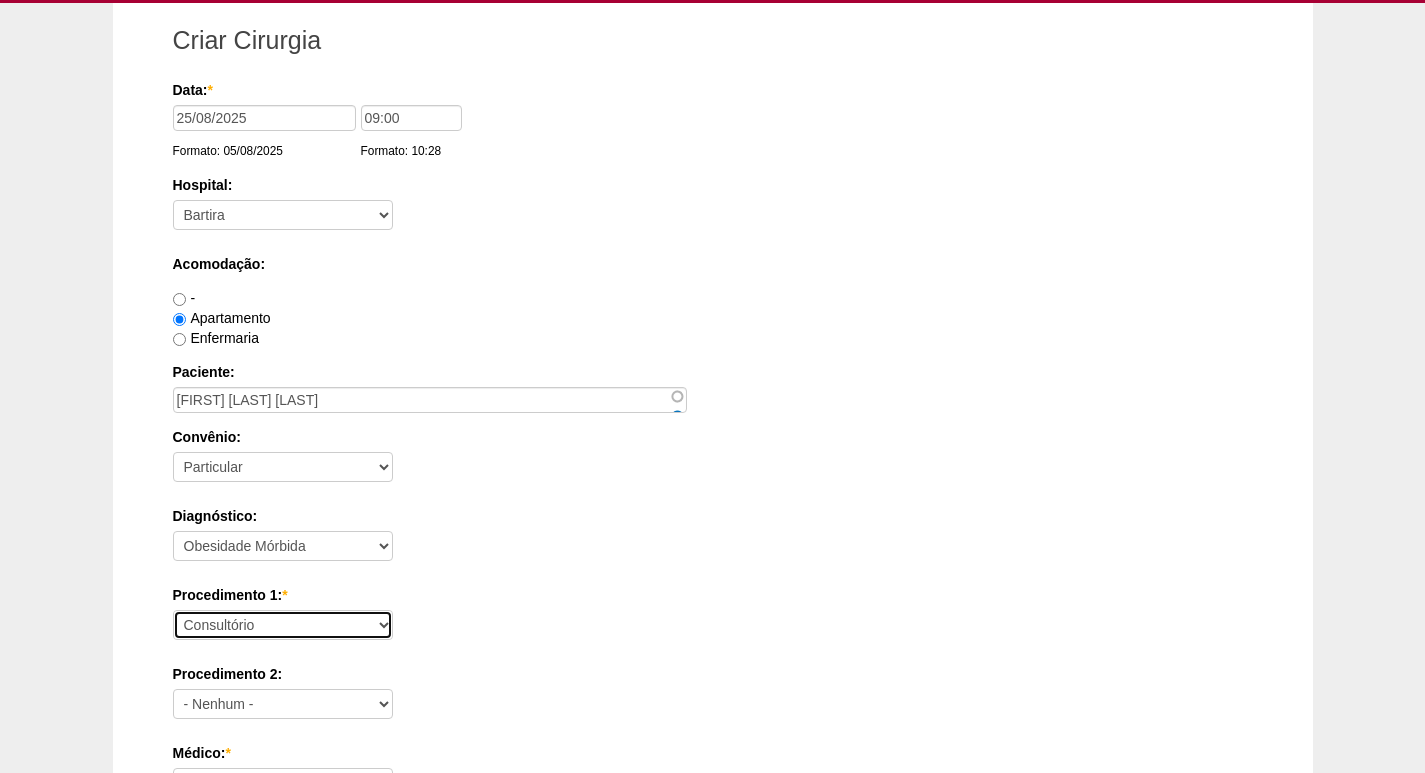 select on "3710" 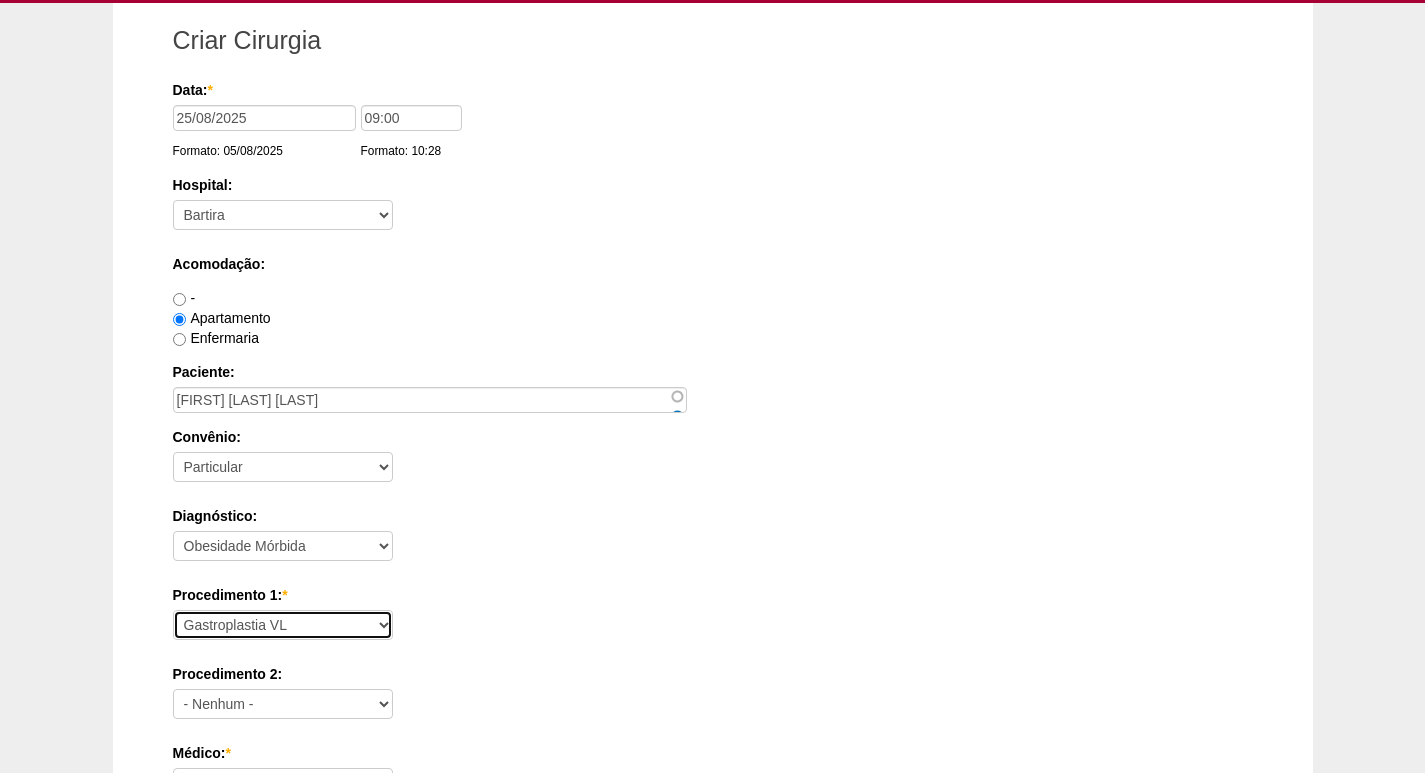 click on "Consultório Abscesso Hepático - Drenagem Abscesso perianal Amputação Abdômino Perineal do Reto por Vídeo Apendicectomia Apendicectomia Robotica Apendicectomia VL Balão Allurion Biópsia de Pele ou Tumor Superficial Biópsia Hepática por Video Cantoplastia Ungueal Cisto de Mesenterio por Video Cisto Sacro-coccígeo - Cirurgia Clinico Colecistectomia com Colangiografia Colecistectomia com Colangiografia VL Colecistectomia Robótica Colecistectomia sem Colangiografia Colecistectomia sem Colangiografia VL Colecistojejunostomia Colecistostomia Colectomia Parcial com Colostomia  Colectomia Parcial com Colostomia VL Colectomia Parcial D Robótica Colectomia Parcial Robótica Colectomia Parcial sem Colostomia Colectomia Parcial sem Colostomia VL Colectomia Total com Íleo-retoanastomose Colectomia Total com Íleo-retoanastomose VL Colectomia Total com Ileostomia Colectomia Total com Ileostomia VL Colectomia Total Robótica Colédoco ou Hepático-Jejunostomia Colédoco ou Hepático-Jejunostomia VL Enteropexia" at bounding box center [283, 625] 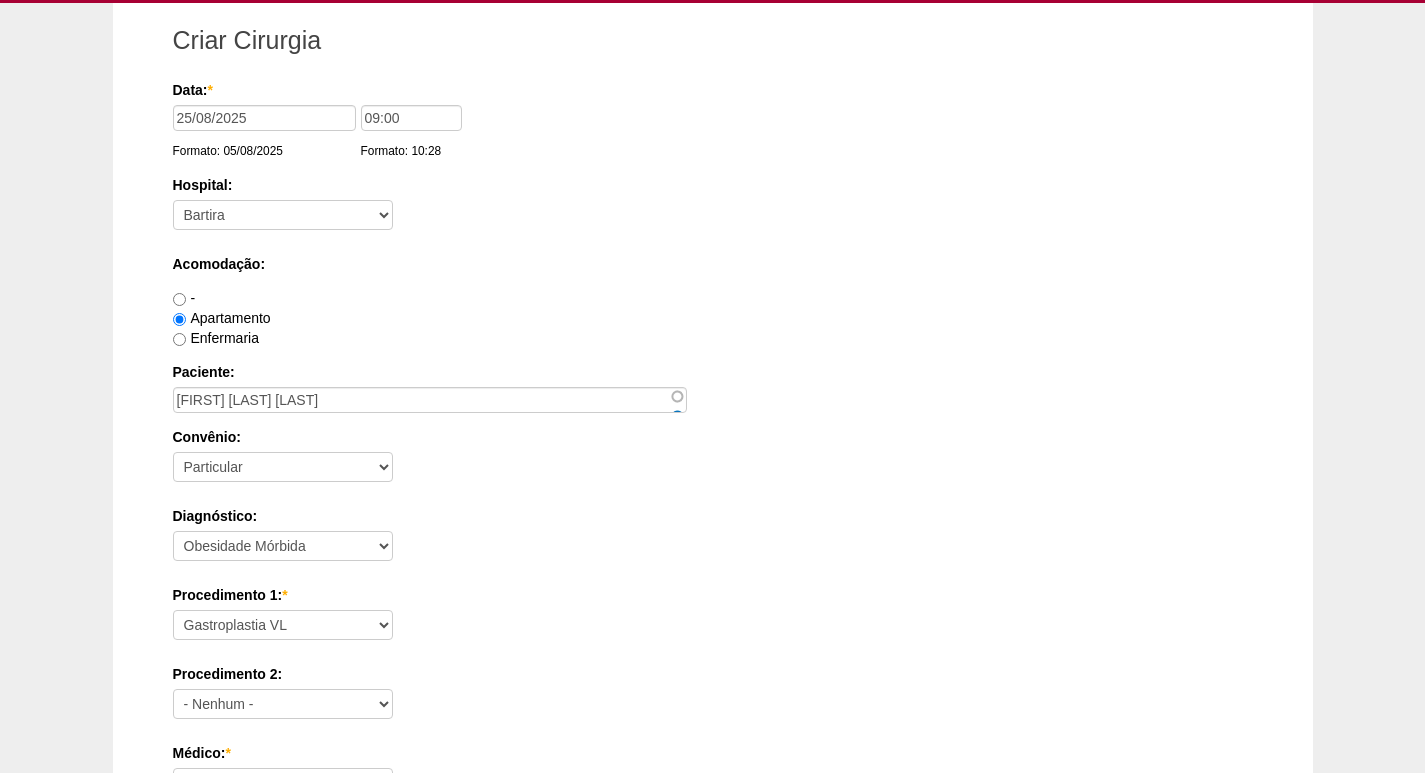 click on "Procedimento 1:  *
Consultório Abscesso Hepático - Drenagem Abscesso perianal Amputação Abdômino Perineal do Reto por Vídeo Apendicectomia Apendicectomia Robotica Apendicectomia VL Balão Allurion Biópsia de Pele ou Tumor Superficial Biópsia Hepática por Video Cantoplastia Ungueal Cisto de Mesenterio por Video Cisto Sacro-coccígeo - Cirurgia Clinico Colecistectomia com Colangiografia Colecistectomia com Colangiografia VL Colecistectomia Robótica Colecistectomia sem Colangiografia Colecistectomia sem Colangiografia VL Colecistojejunostomia Colecistostomia Colectomia Parcial com Colostomia  Colectomia Parcial com Colostomia VL Colectomia Parcial D Robótica Colectomia Parcial Robótica Colectomia Parcial sem Colostomia Colectomia Parcial sem Colostomia VL Colectomia Total com Íleo-retoanastomose Colectomia Total com Íleo-retoanastomose VL Colectomia Total com Ileostomia Colectomia Total com Ileostomia VL Colectomia Total Robótica Colédoco ou Hepático-Jejunostomia Correção do megaesofago" at bounding box center (713, 617) 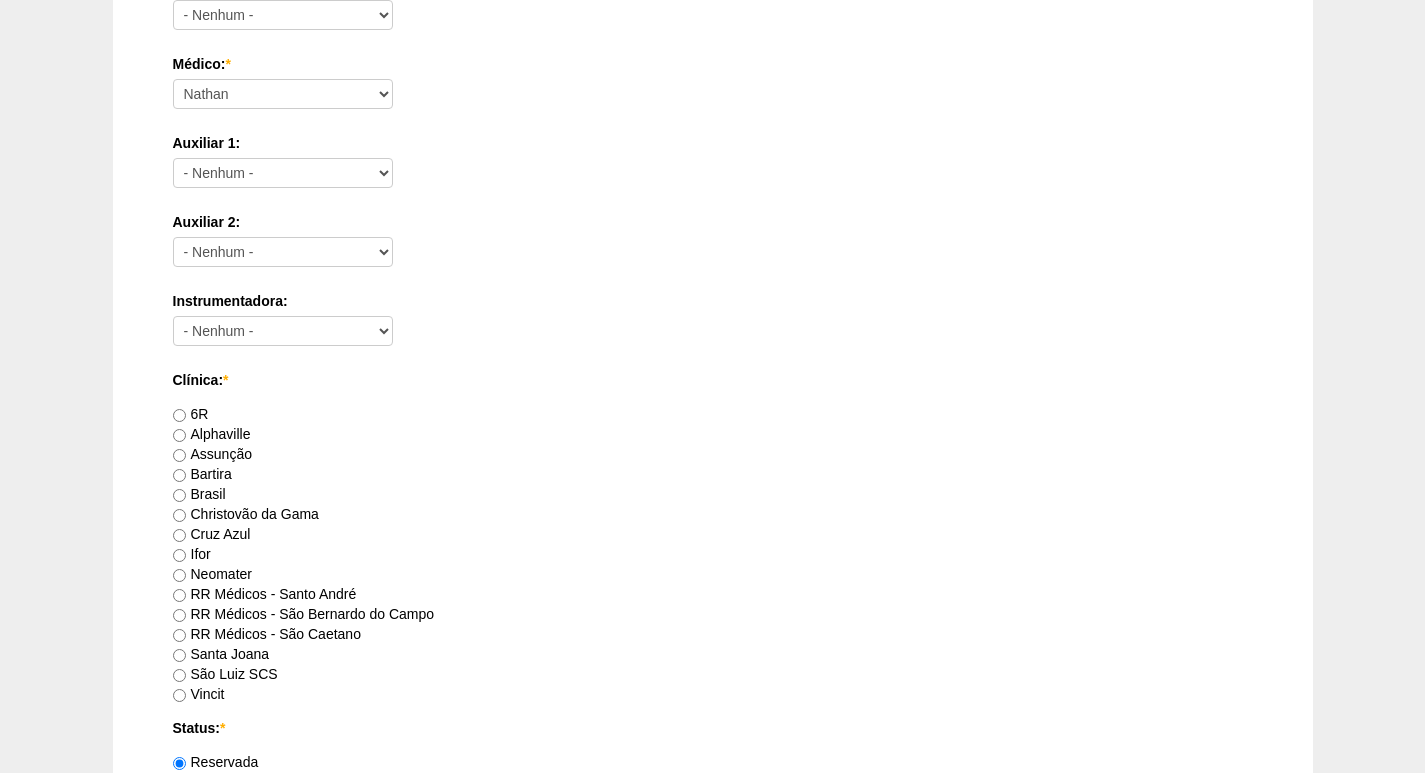 scroll, scrollTop: 800, scrollLeft: 0, axis: vertical 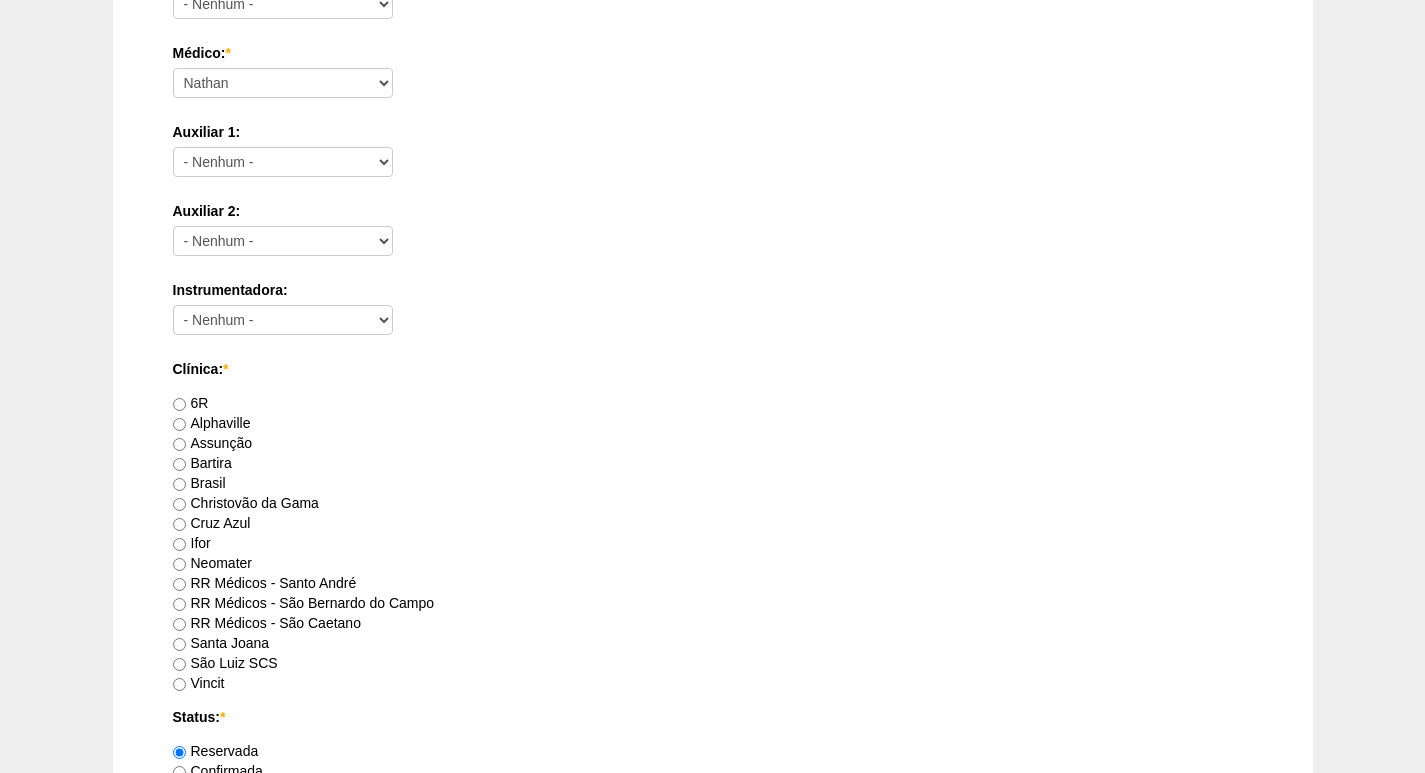 click on "RR Médicos - São Bernardo do Campo" at bounding box center [304, 603] 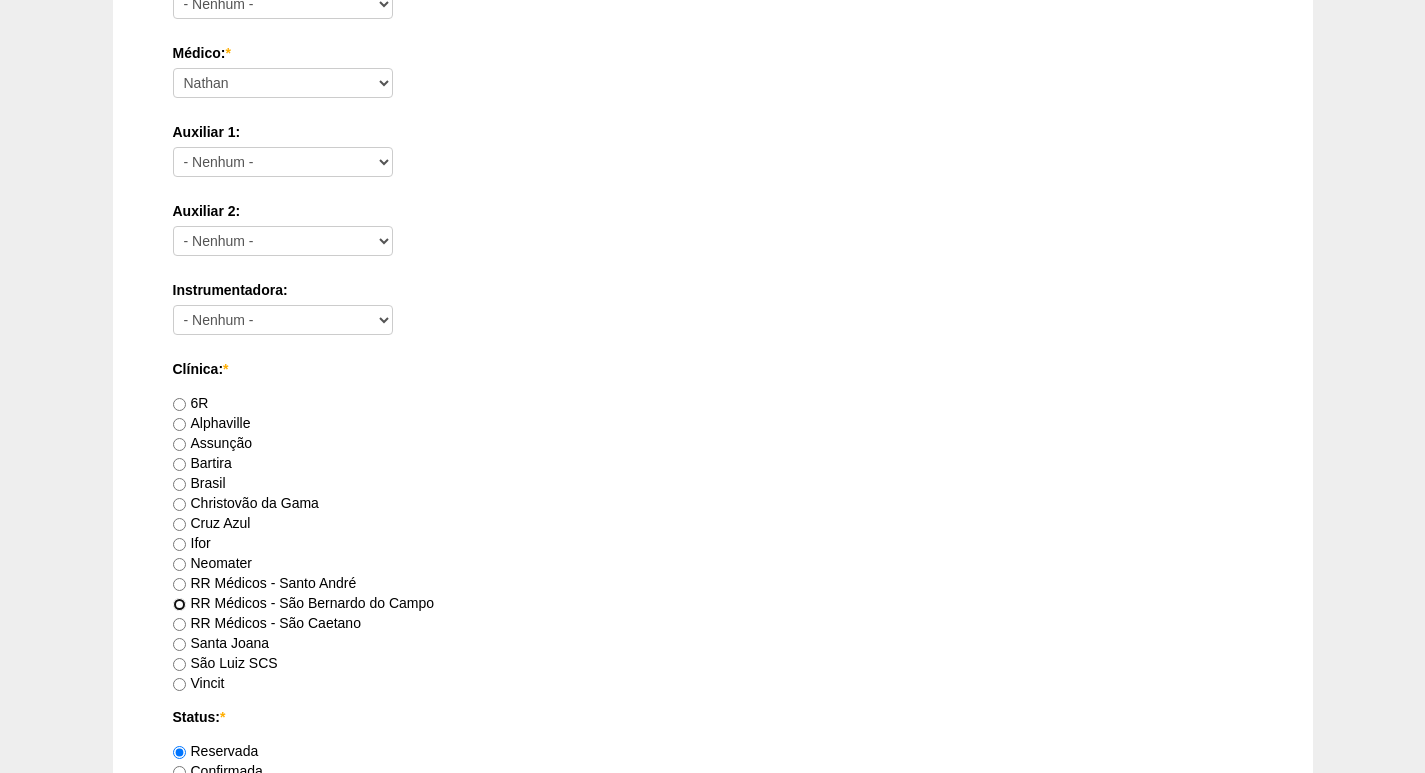 click on "RR Médicos - São Bernardo do Campo" at bounding box center [179, 604] 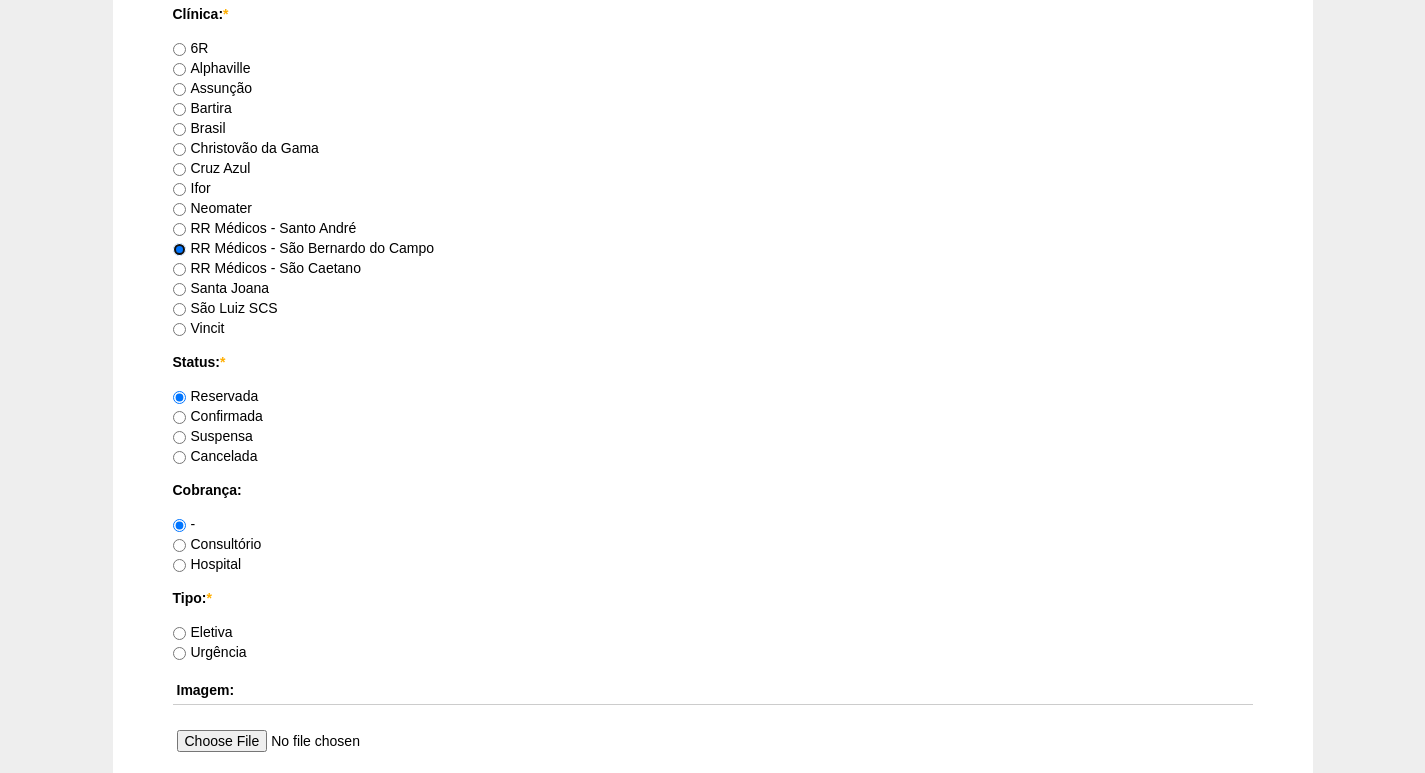 scroll, scrollTop: 1200, scrollLeft: 0, axis: vertical 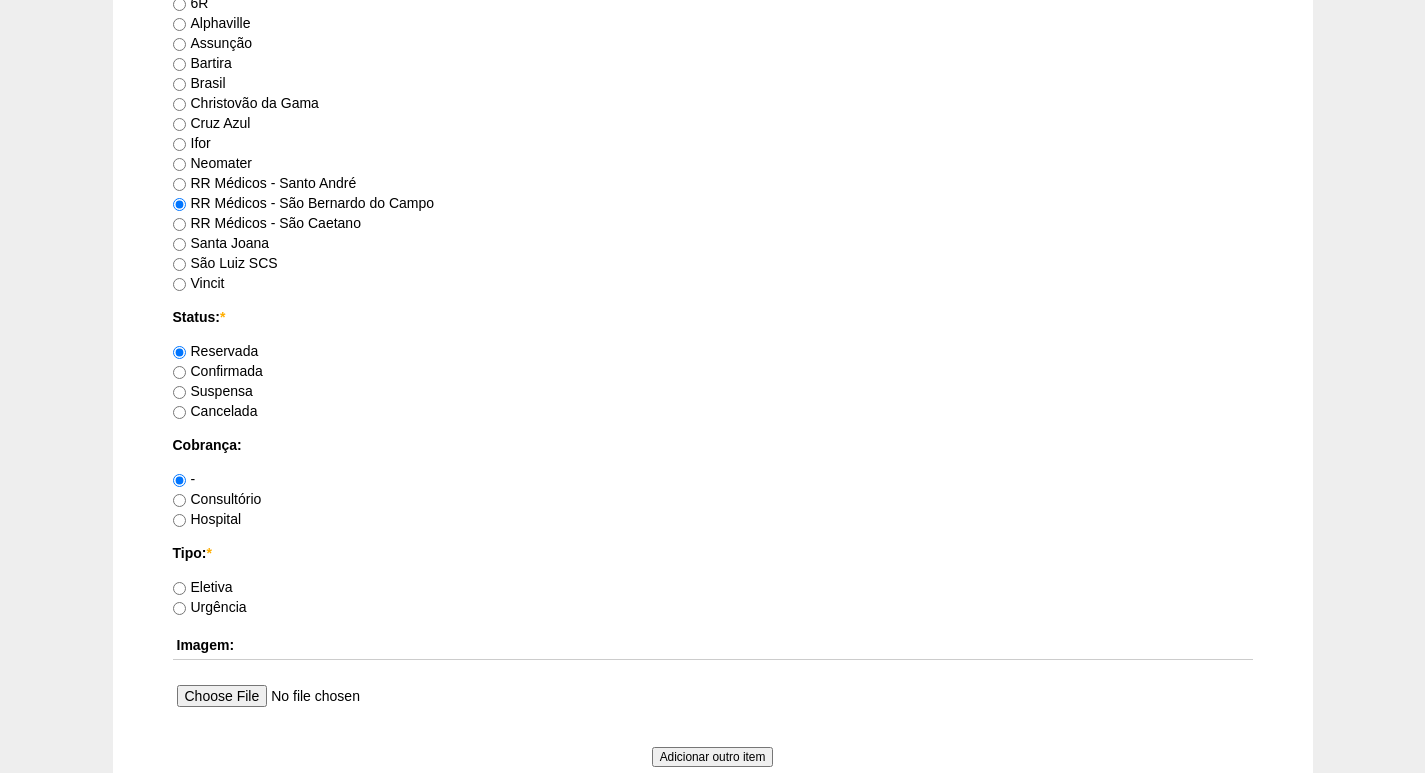 click on "Consultório" at bounding box center (217, 499) 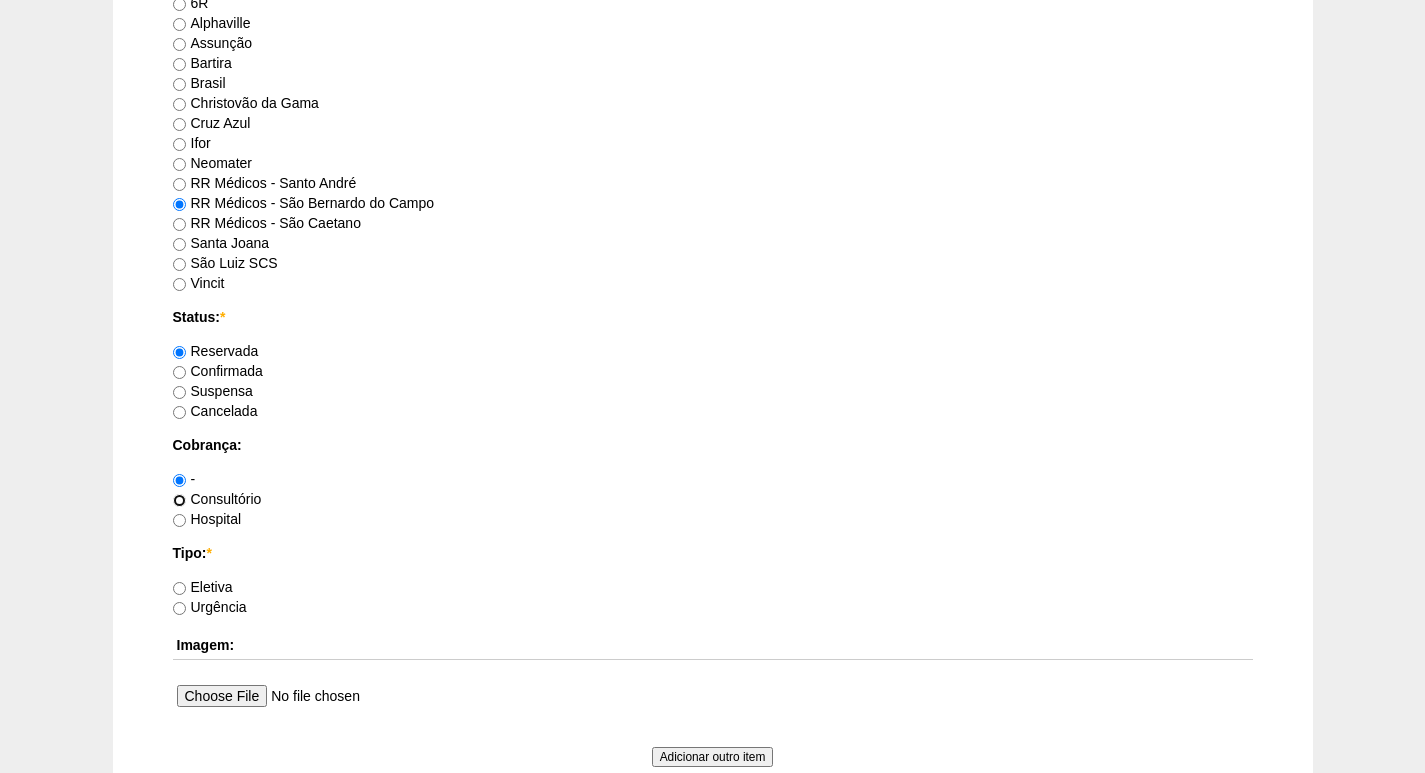 click on "Consultório" at bounding box center (179, 500) 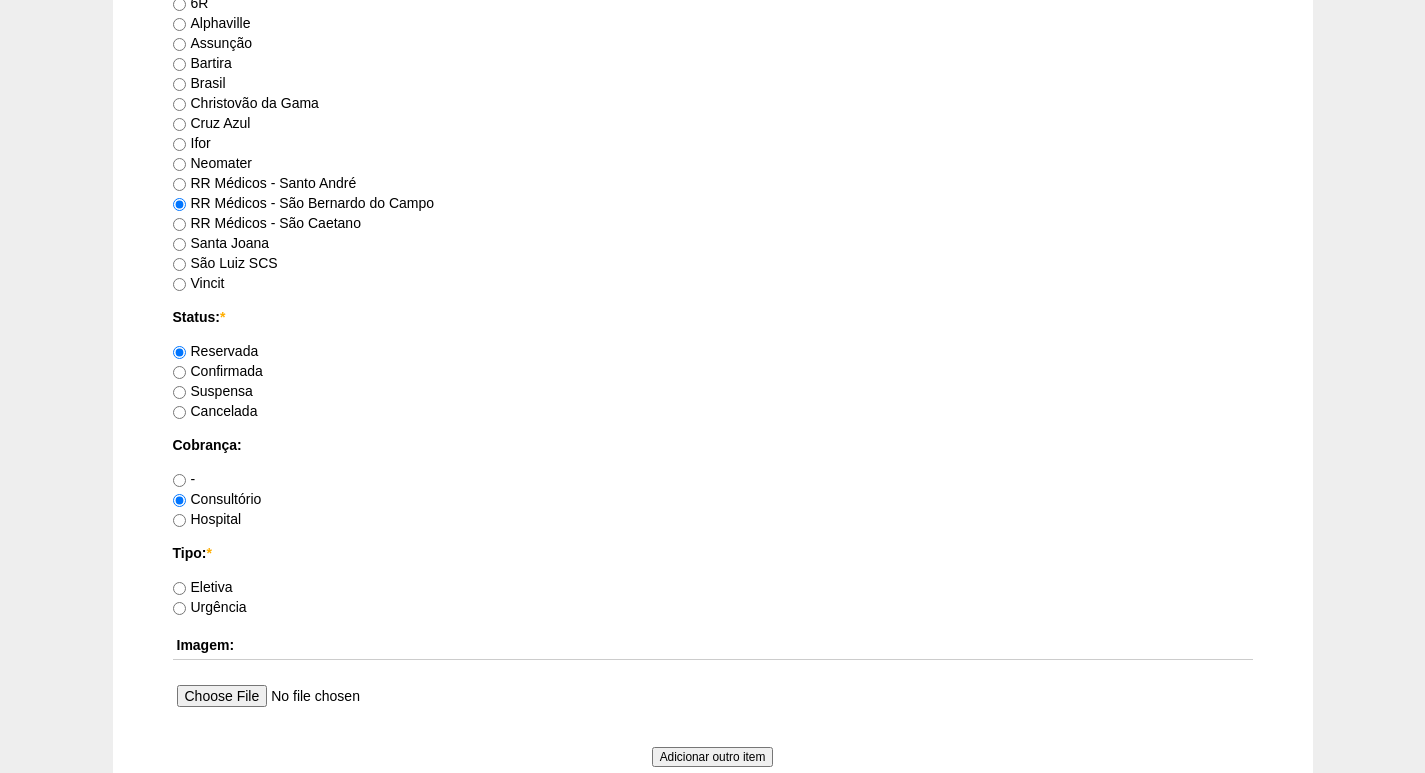 click on "Eletiva" at bounding box center [203, 587] 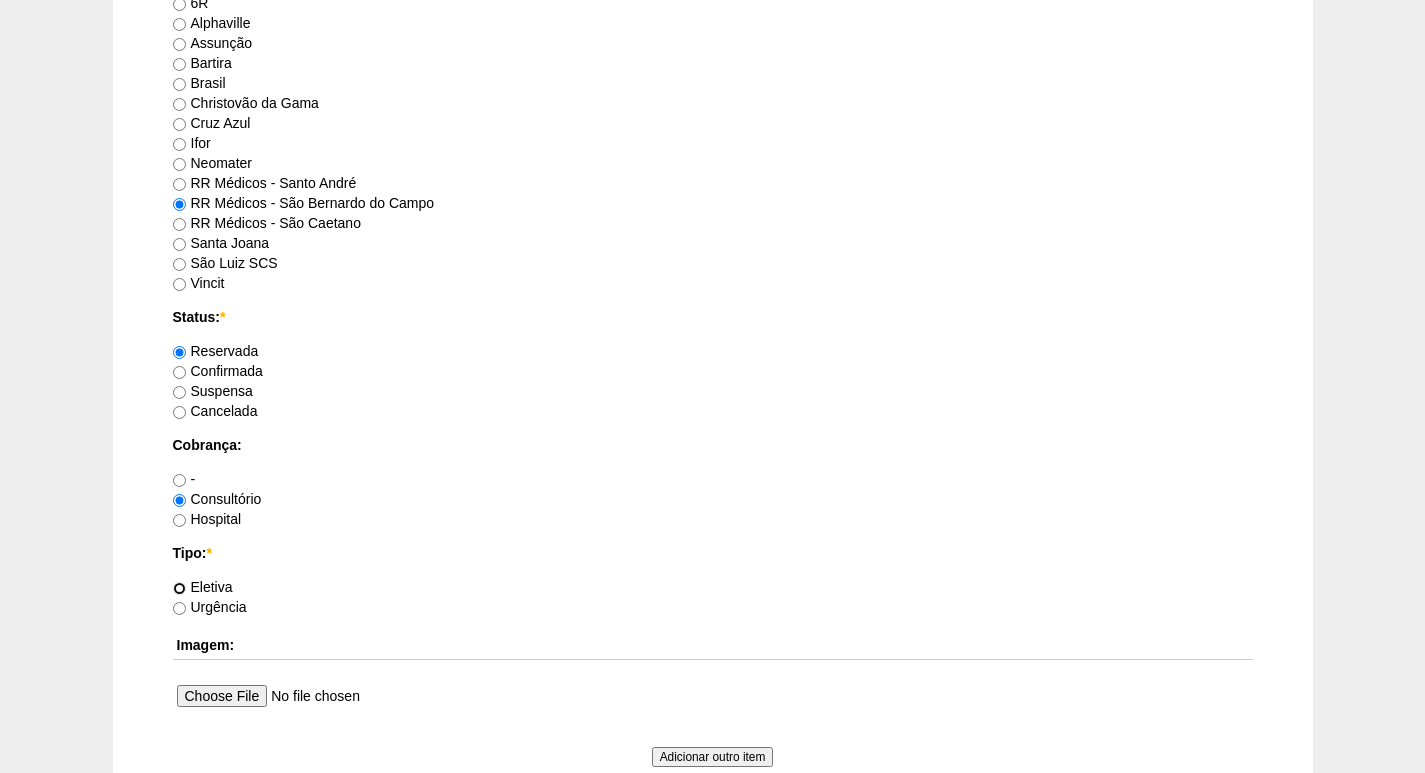 click on "Eletiva" at bounding box center (179, 588) 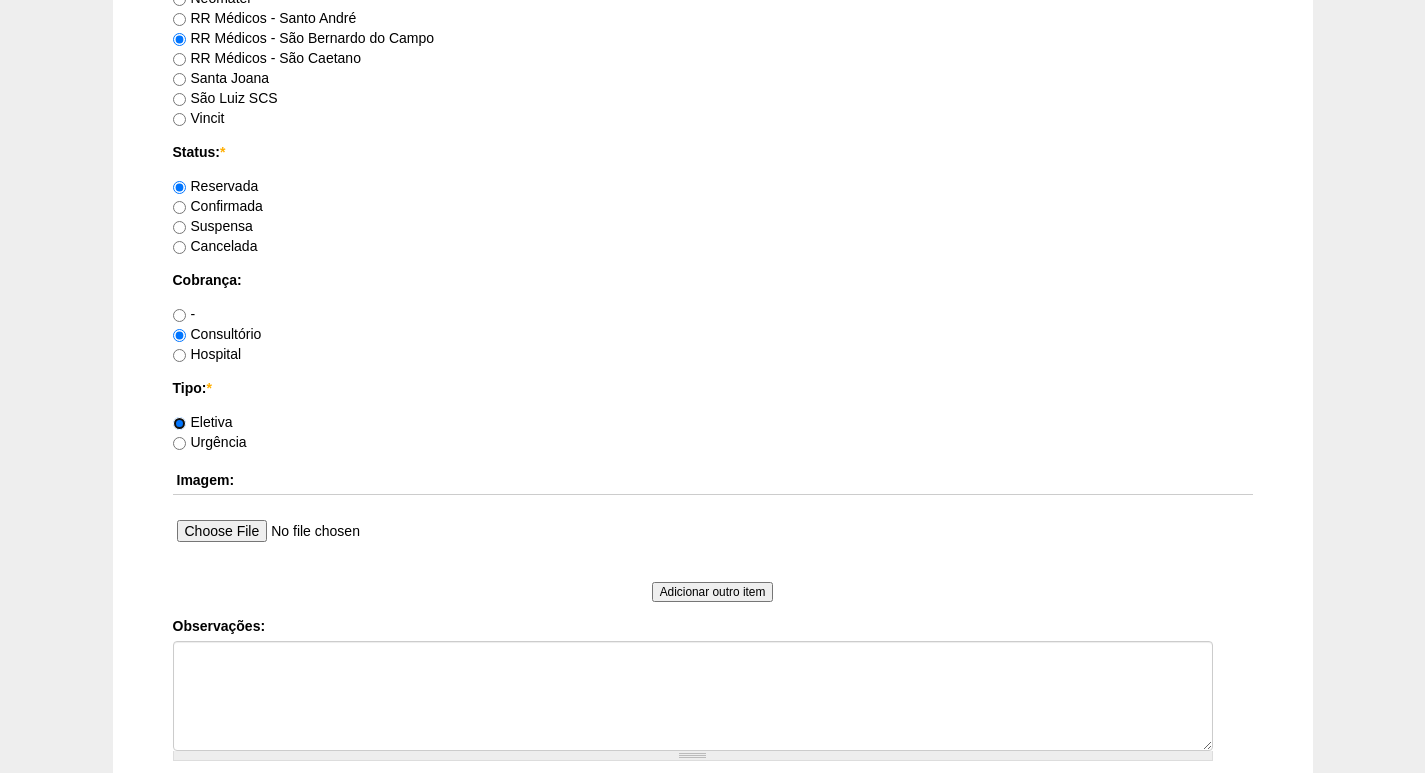 scroll, scrollTop: 1400, scrollLeft: 0, axis: vertical 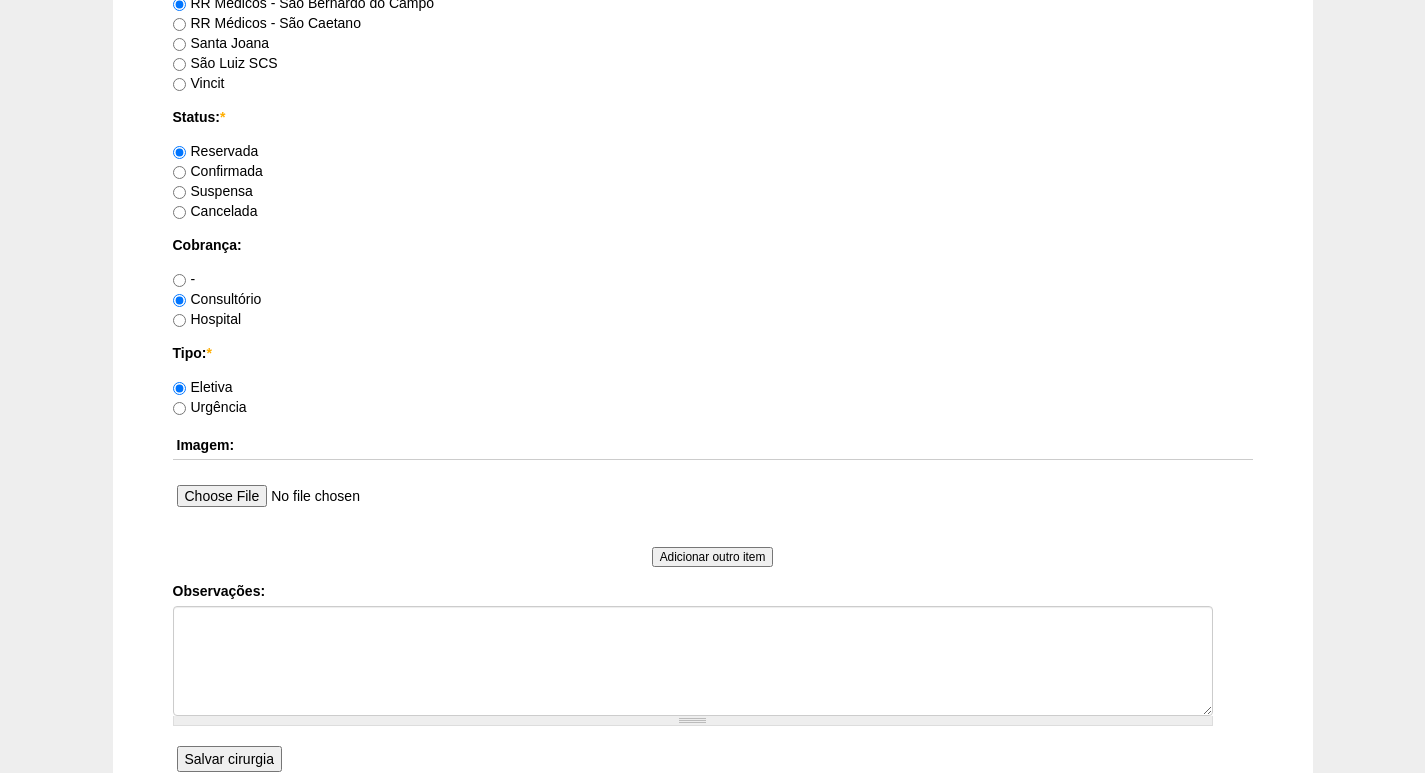 click on "Salvar cirurgia" at bounding box center [229, 759] 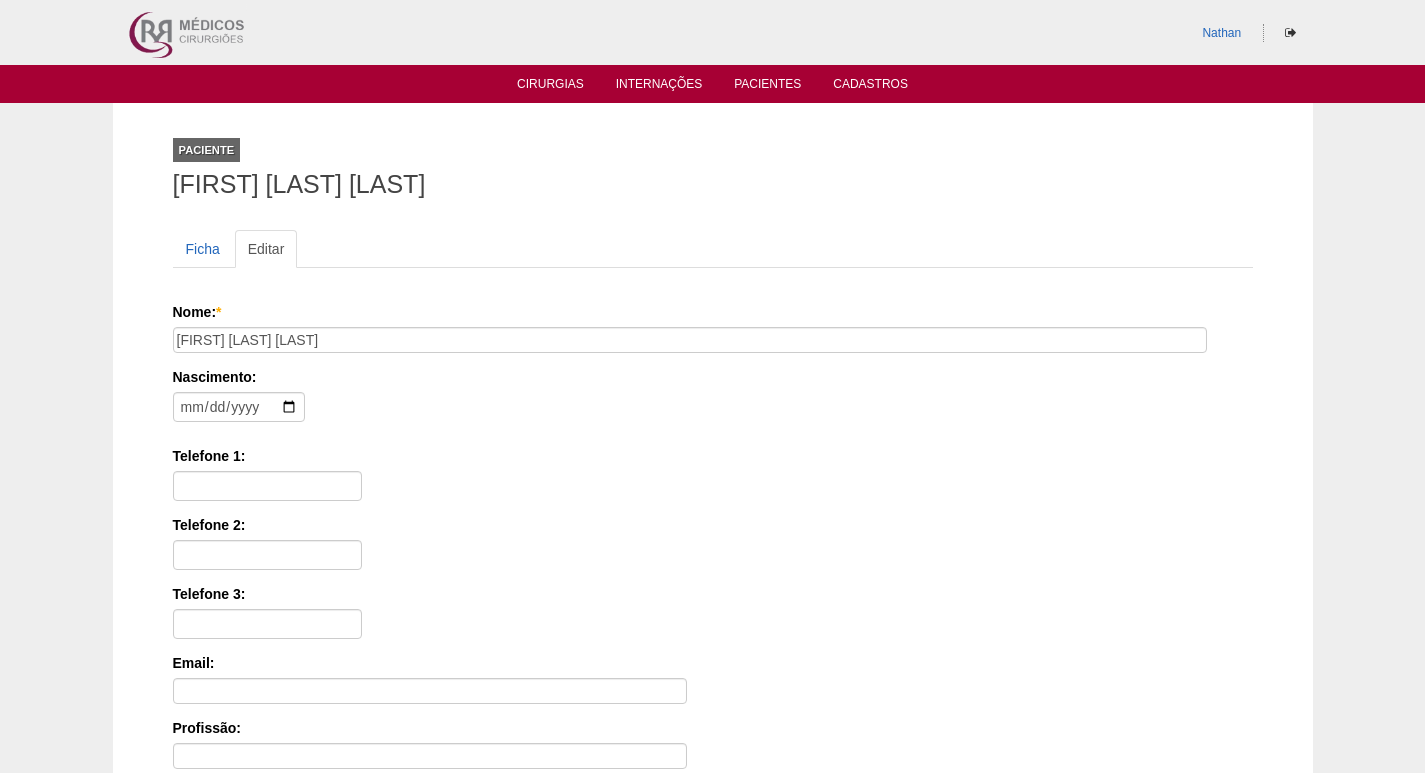 scroll, scrollTop: 0, scrollLeft: 0, axis: both 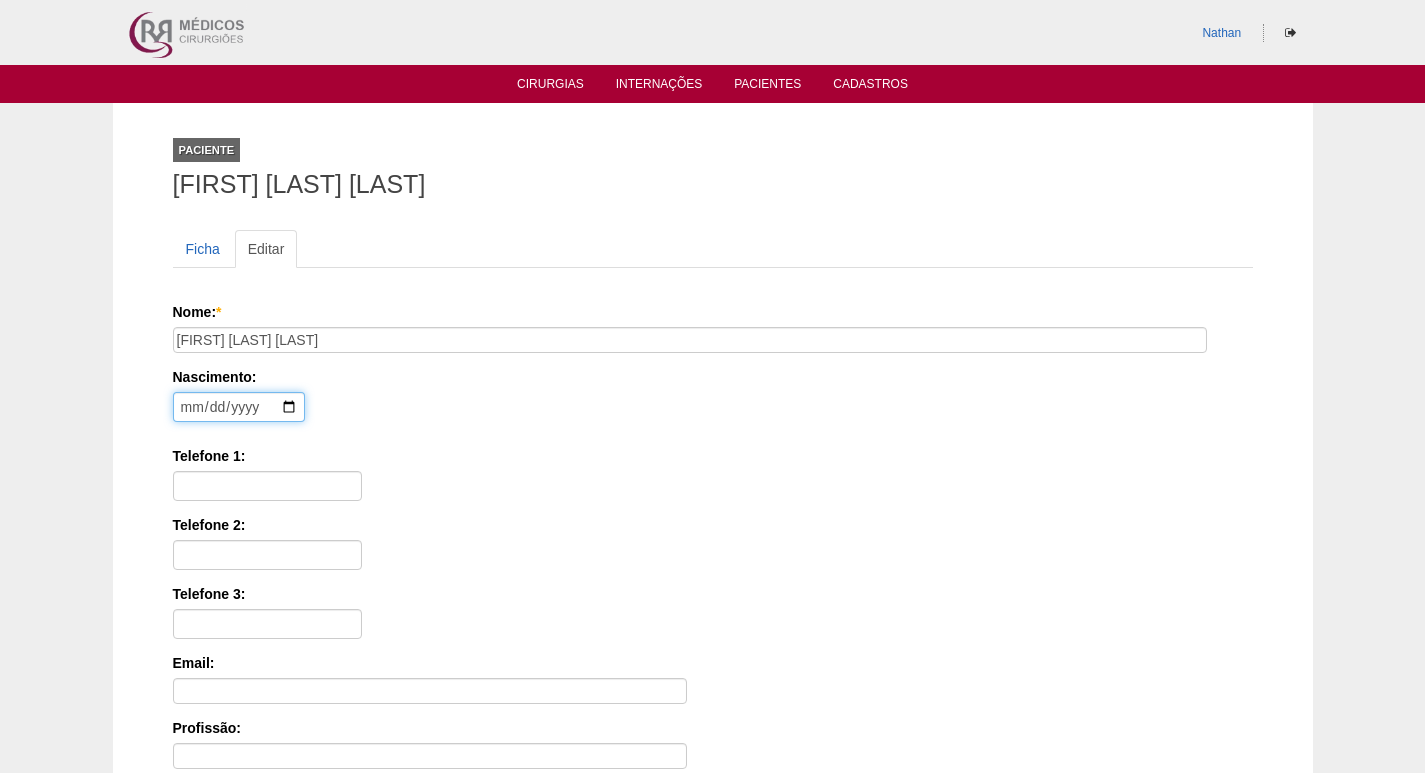 click at bounding box center (239, 407) 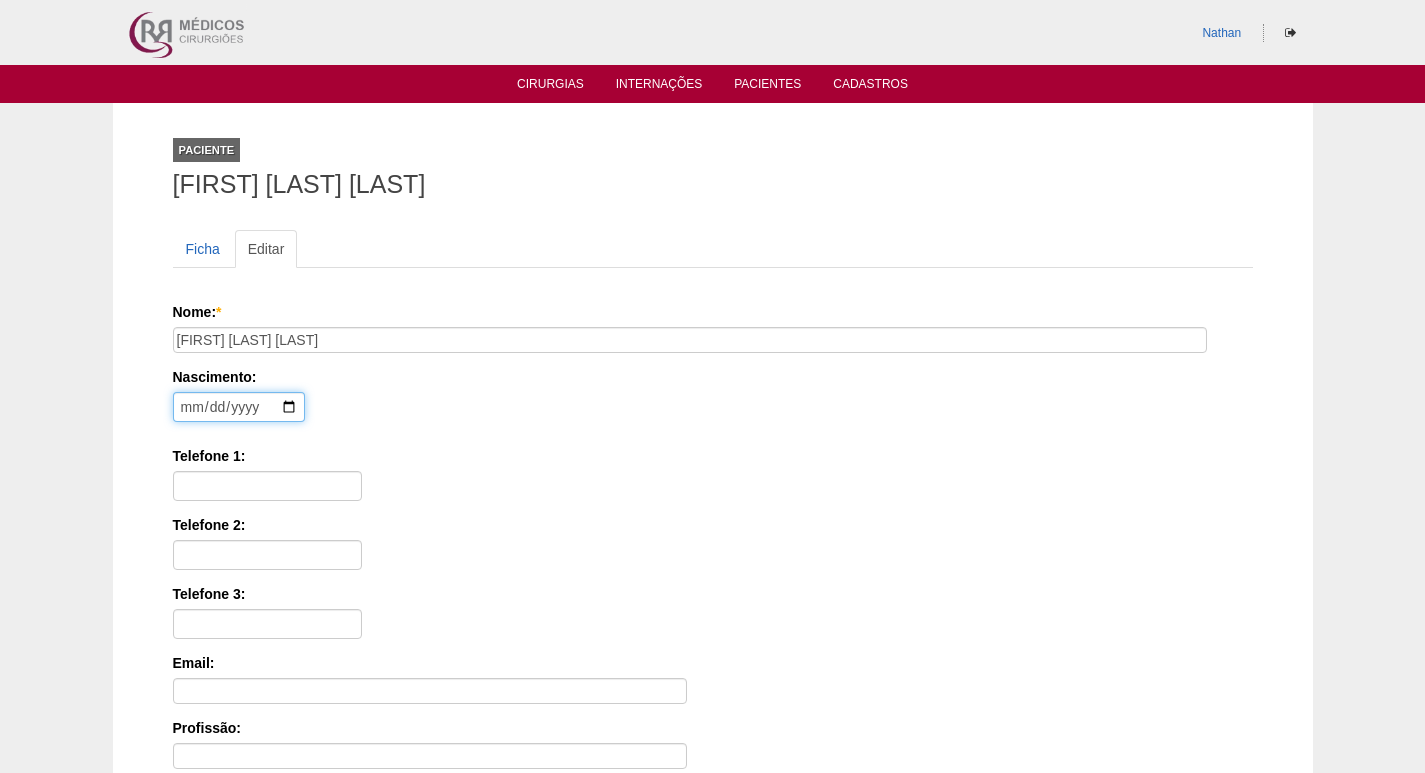 type on "1986-12-01" 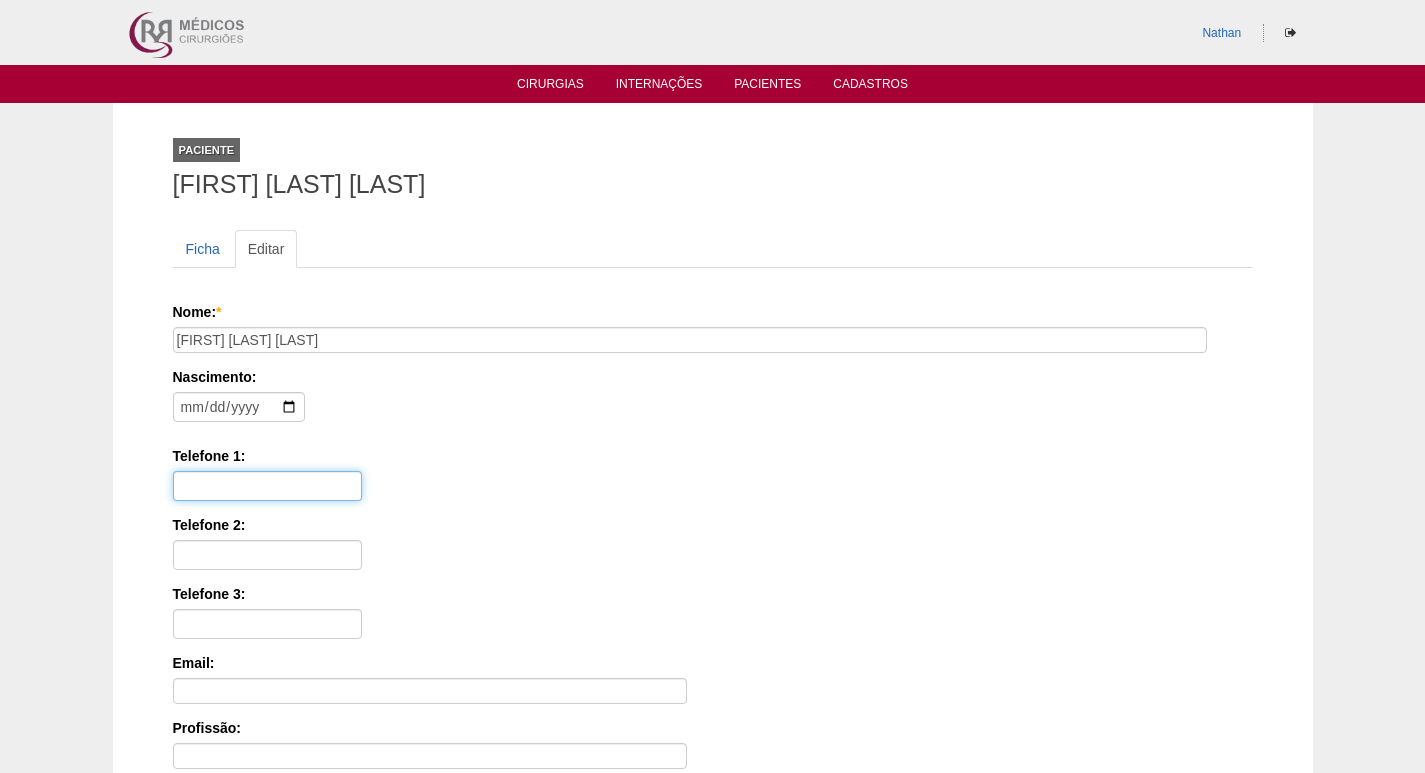 drag, startPoint x: 229, startPoint y: 496, endPoint x: 234, endPoint y: 506, distance: 11.18034 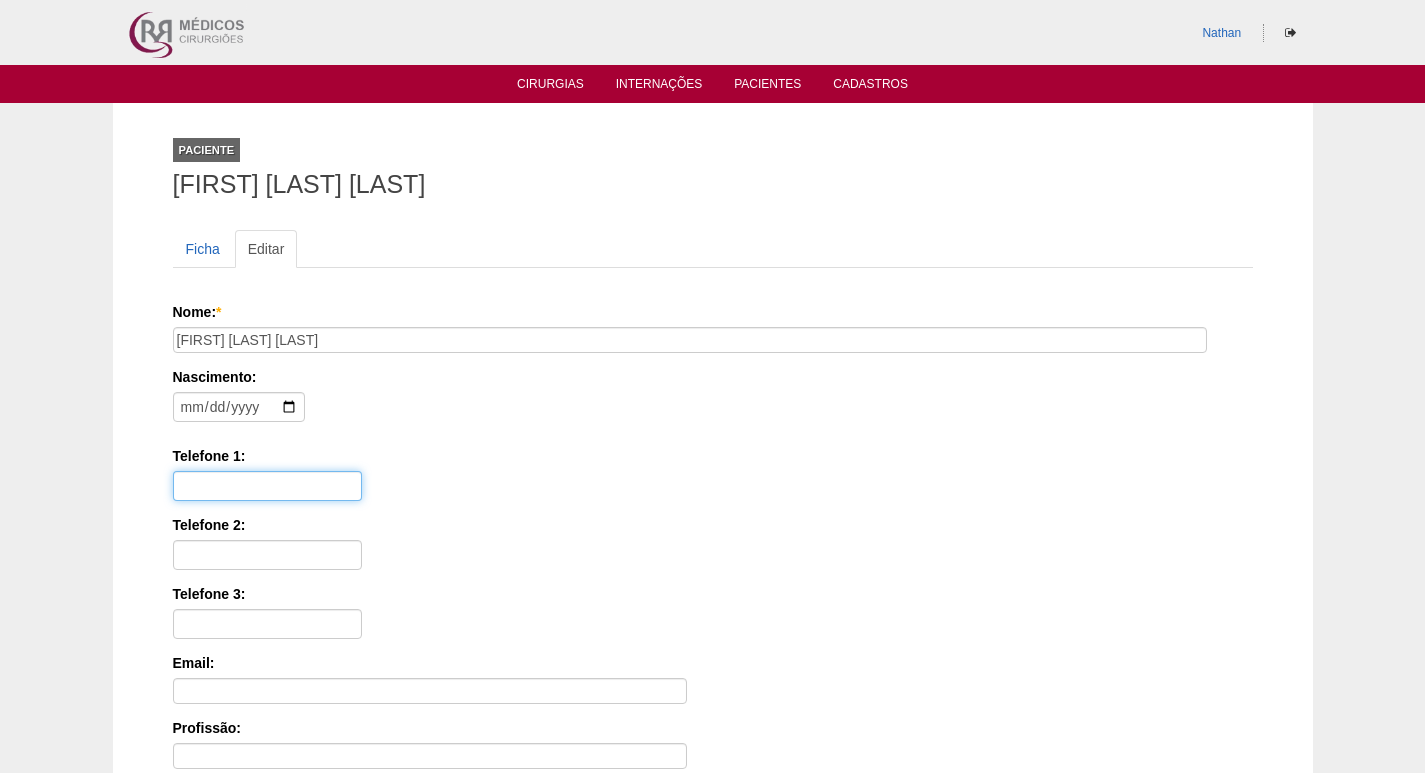 click on "Nome:  *
ANA PAULA SILVA PEREIRA
Nascimento:
1986-12-01
Formato: 2025-08-05
Telefone 1:
Telefone 2:
Telefone 3:
Email:
Profissão:
CPF:
Indicação:
Convênio:
- Nenhum - Abet Afresp Allianz Amil Blue Life Caasp Cabesp Caixa de Pensões Careplus Cassi CBPM Cesp Correios Cristovão Cristovão Cruz Azul Dix Economus Embratel Gama Goldem Cross IMASF Itaú Lincx Mapfre Marítima Medial Medical helth Mediservice Metrus Multicare Notre Dame Novelis Omega Omint Outros Particular Petrobrás Plantel Porto Seguro Postal Saúde Prefeitura Previscania Sabesp Santa Casa de Mauá Saúde Bradesco Saúde Caixa SCS Social Socio Sompo Saúde Sul América Uni Hosp Uni Hosp Unibanco Unimed VB saúde Vivest Volks" at bounding box center [713, 640] 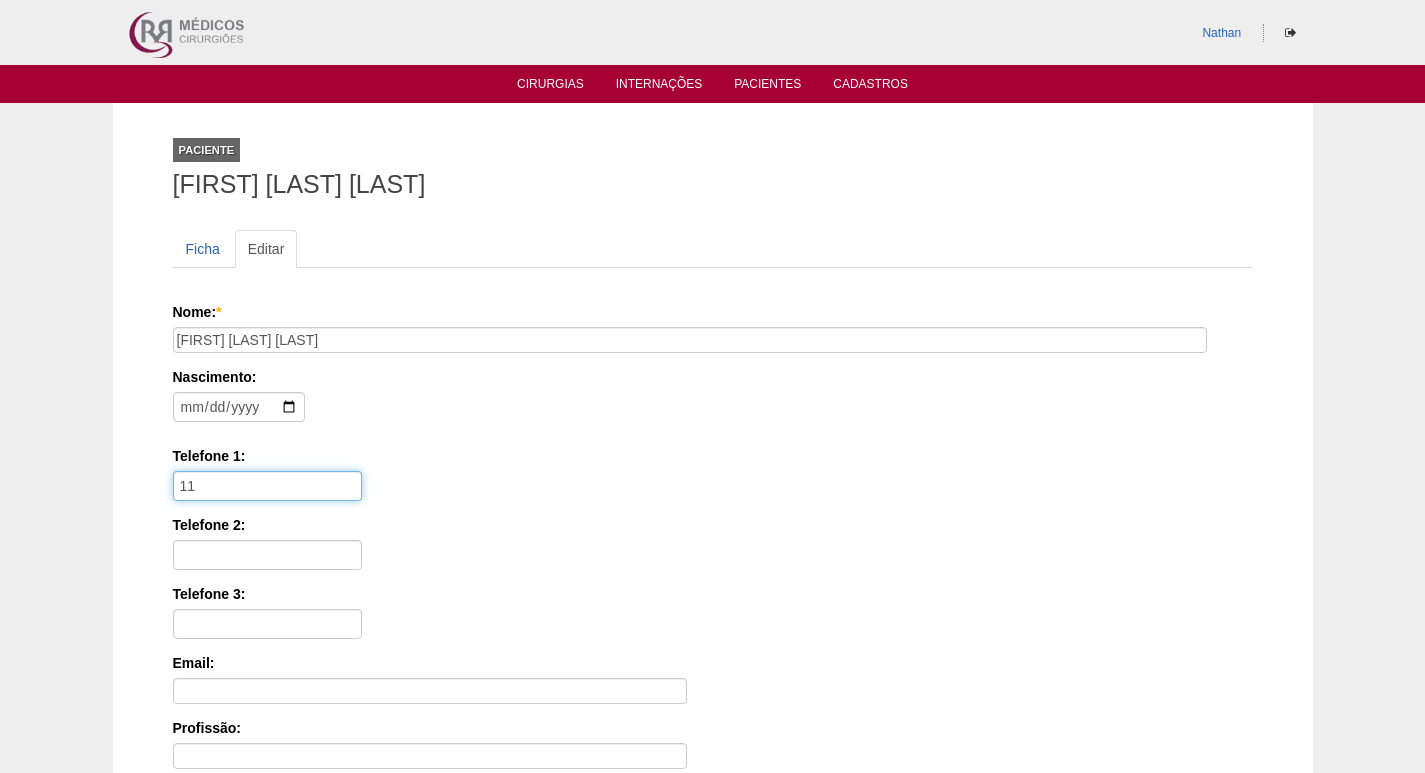 type on "1" 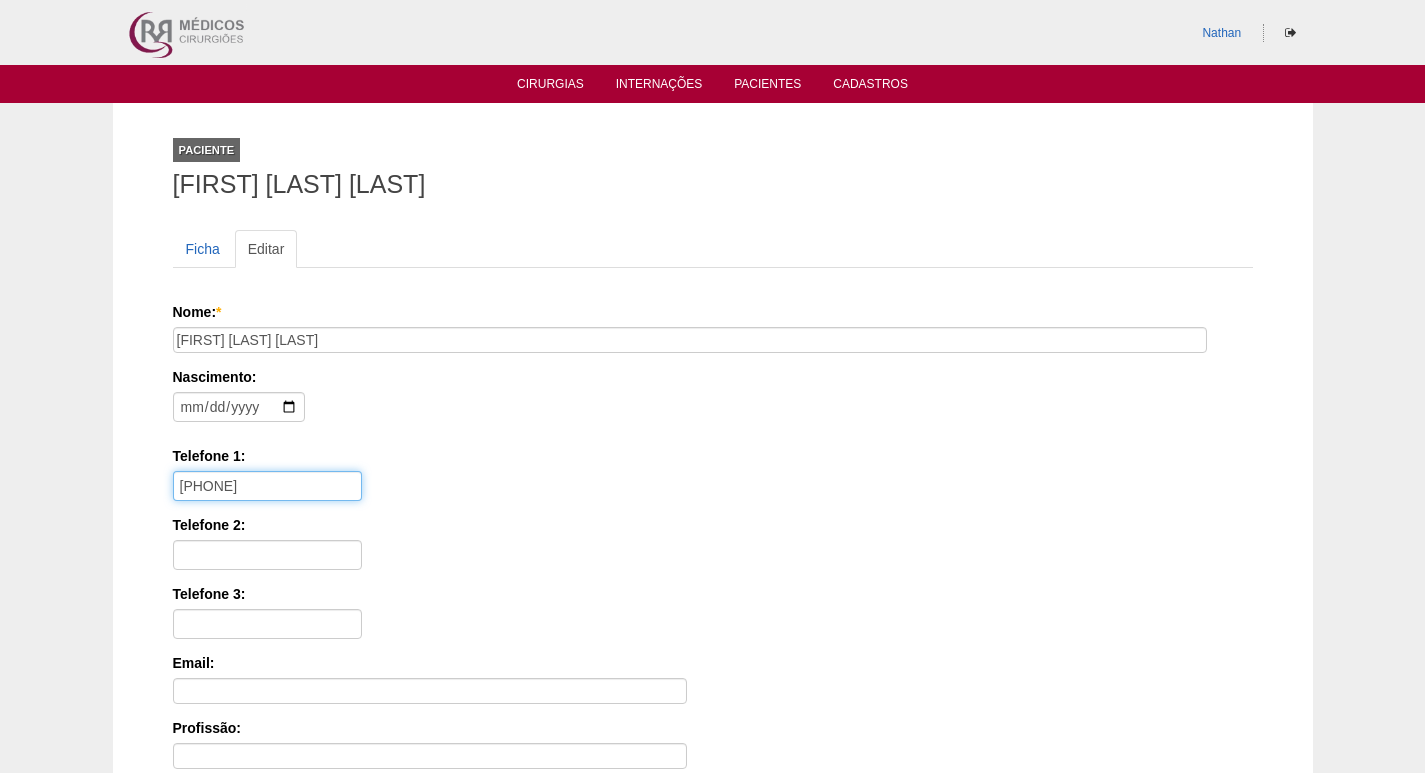 type on "81 99224-6711" 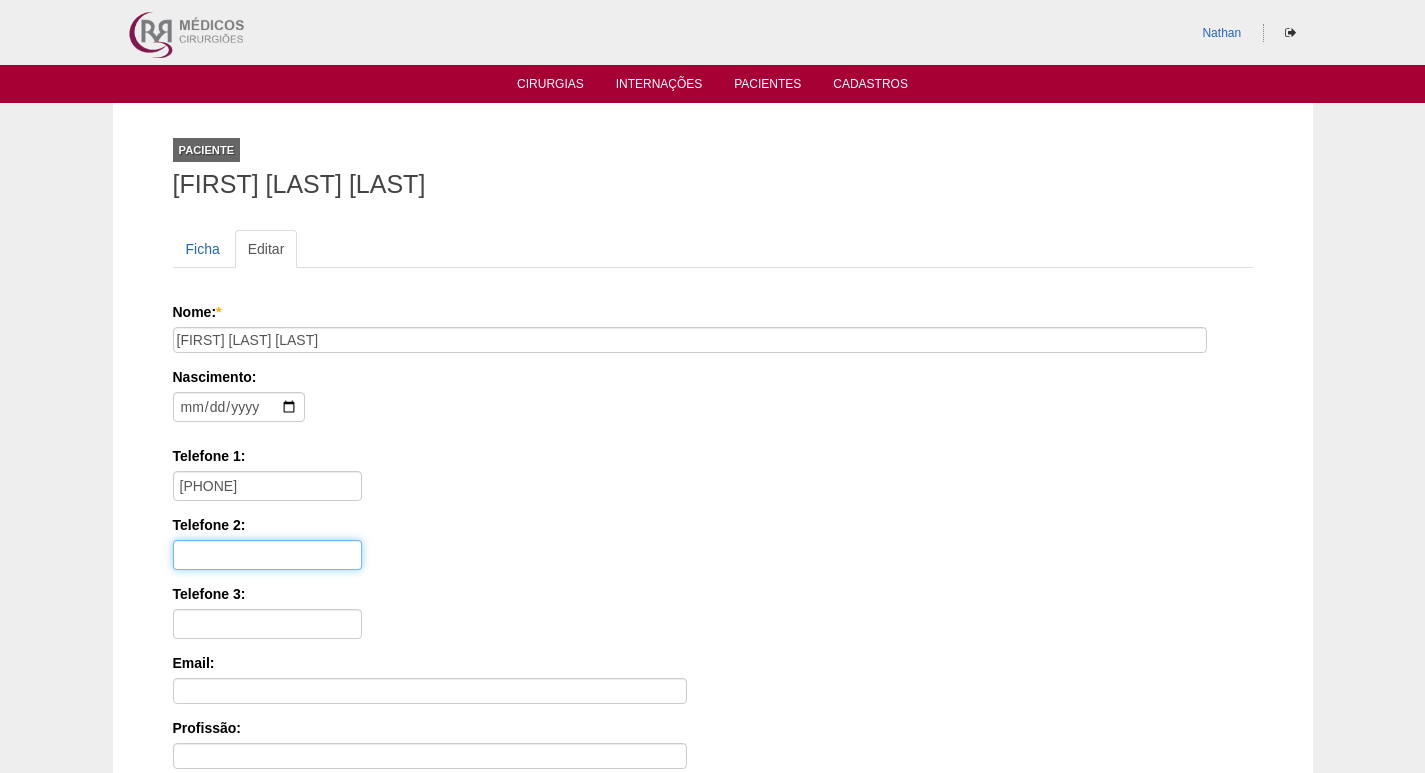 type on "8" 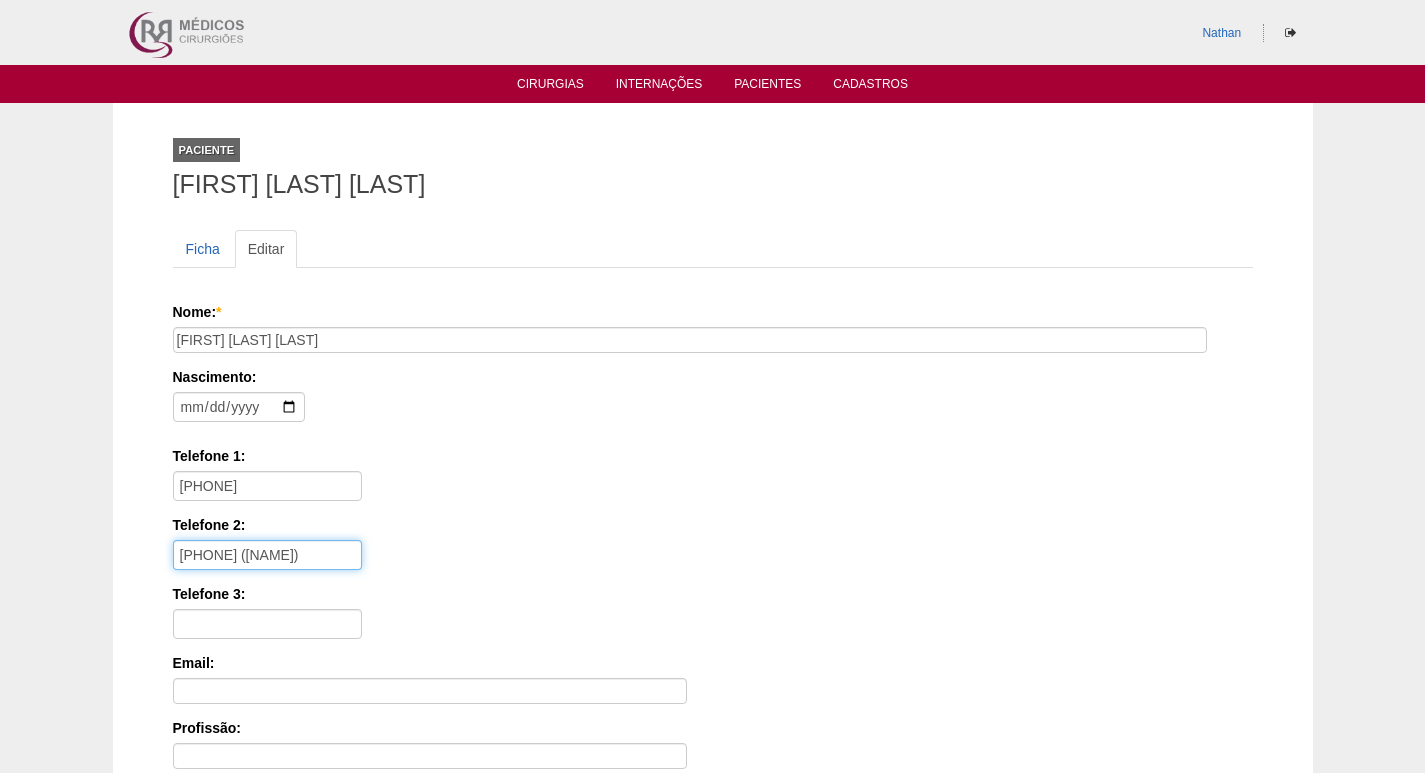 scroll, scrollTop: 0, scrollLeft: 21, axis: horizontal 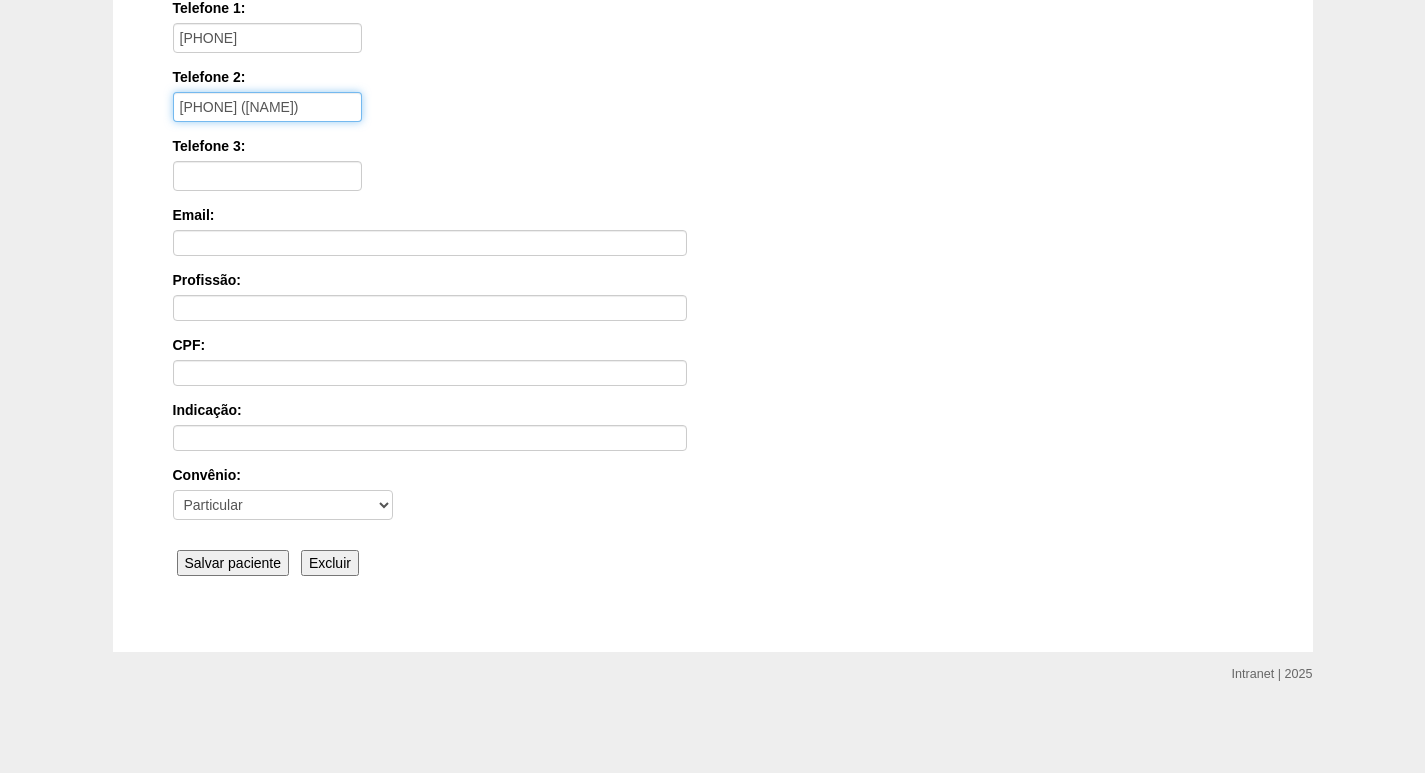 type on "11 94737-0980 (ALEXANDRE)" 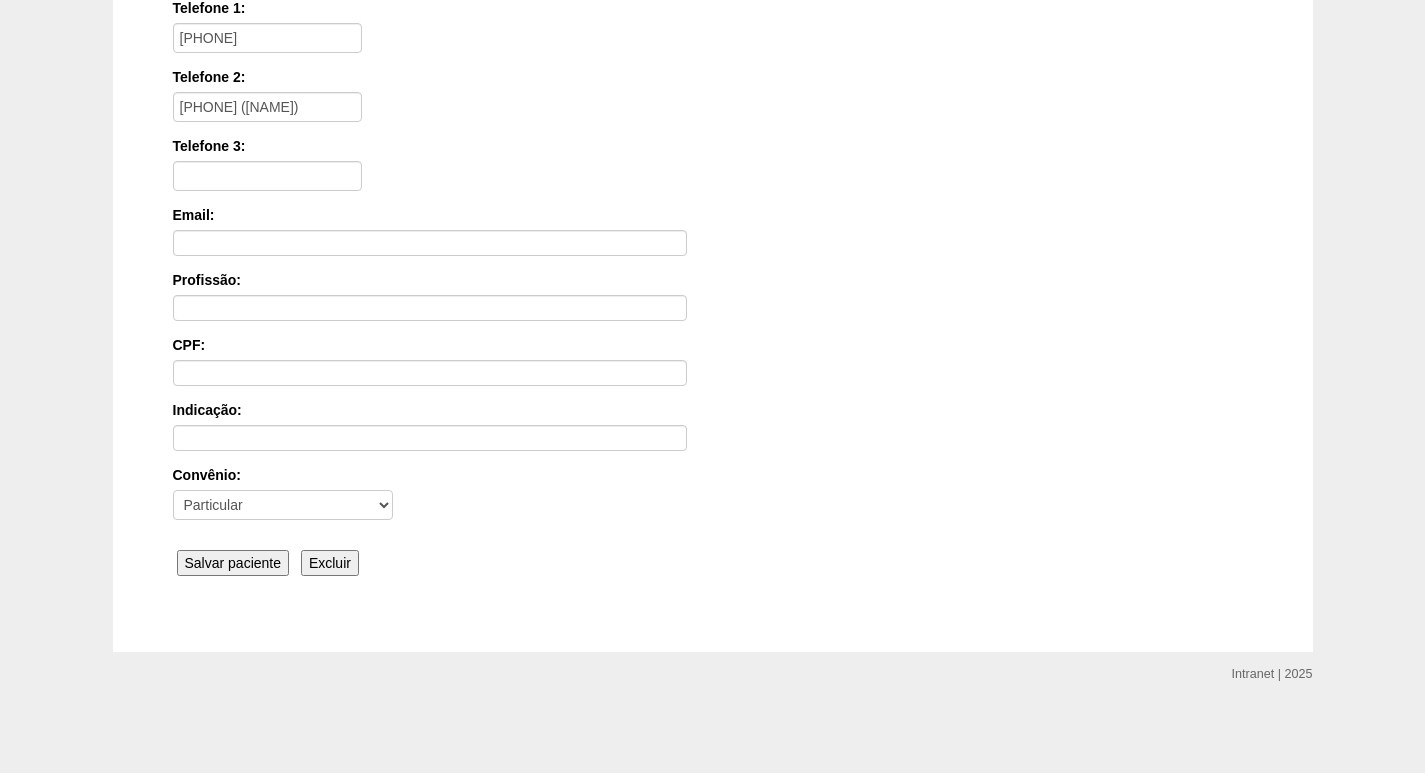 click on "Salvar paciente" at bounding box center (233, 563) 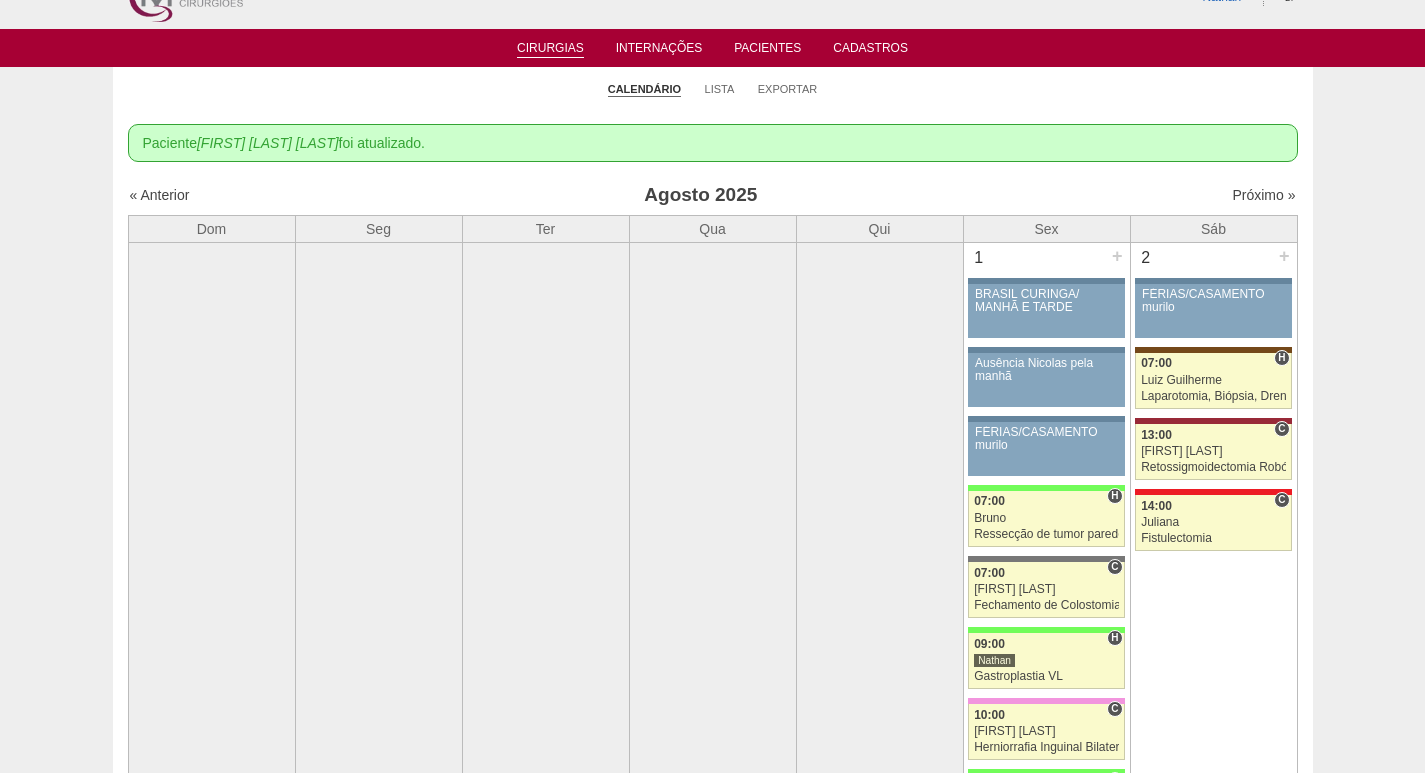 scroll, scrollTop: 0, scrollLeft: 0, axis: both 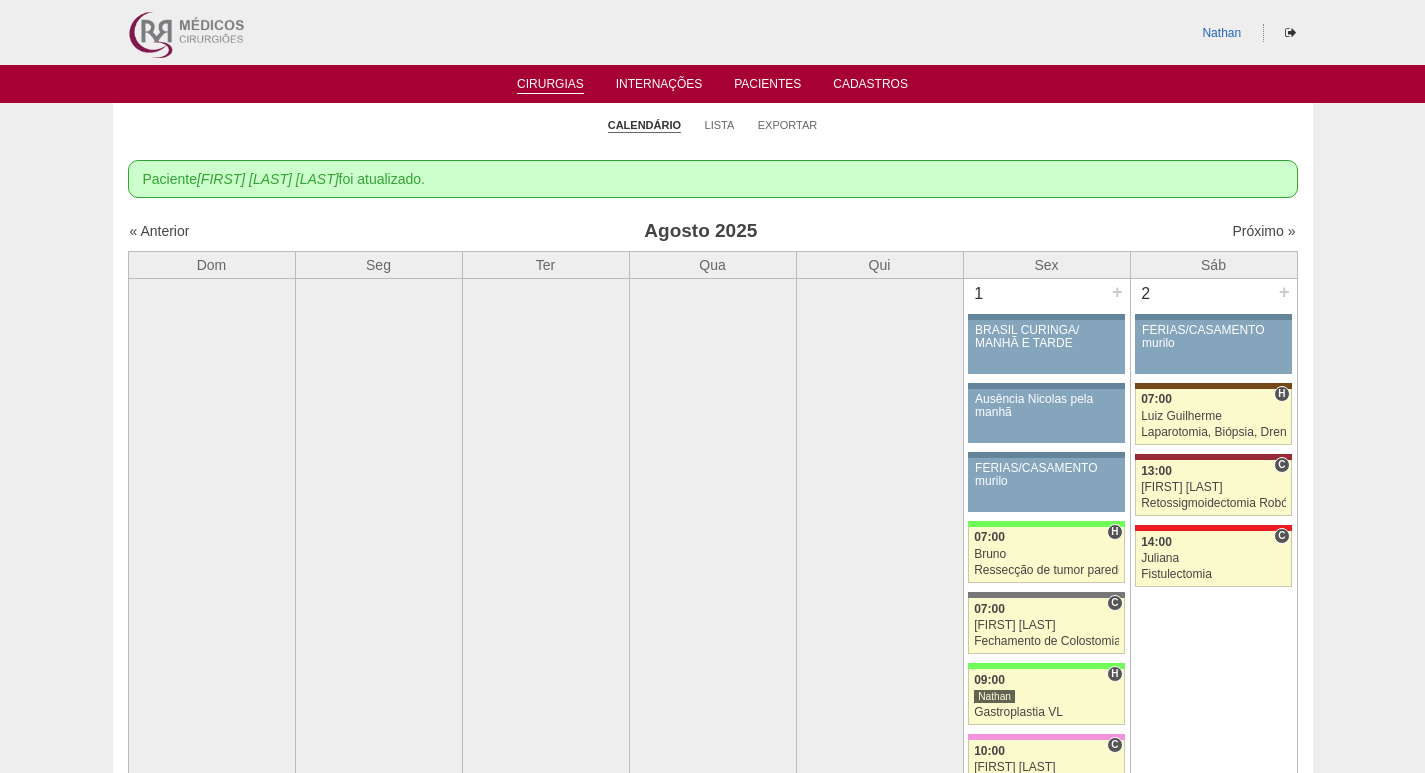 click at bounding box center (185, 32) 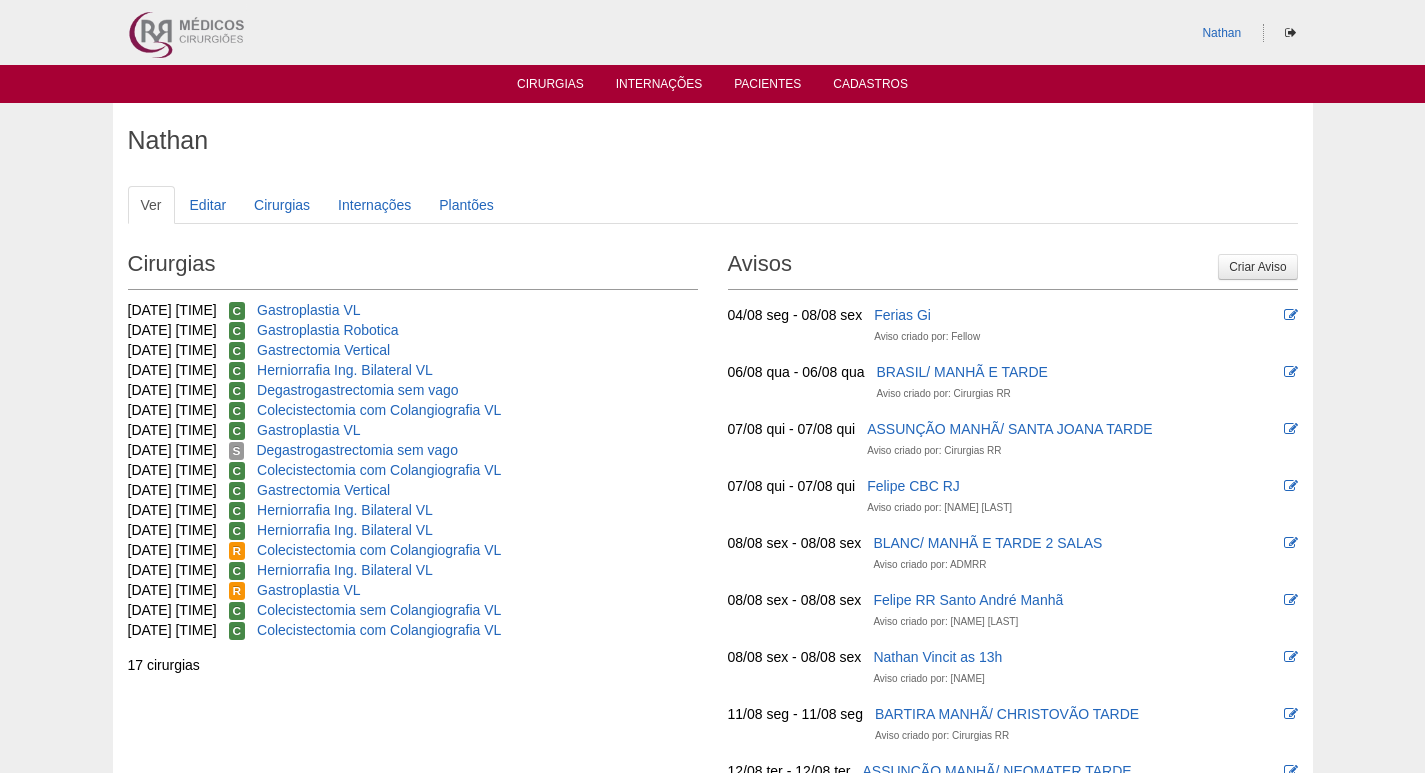 scroll, scrollTop: 0, scrollLeft: 0, axis: both 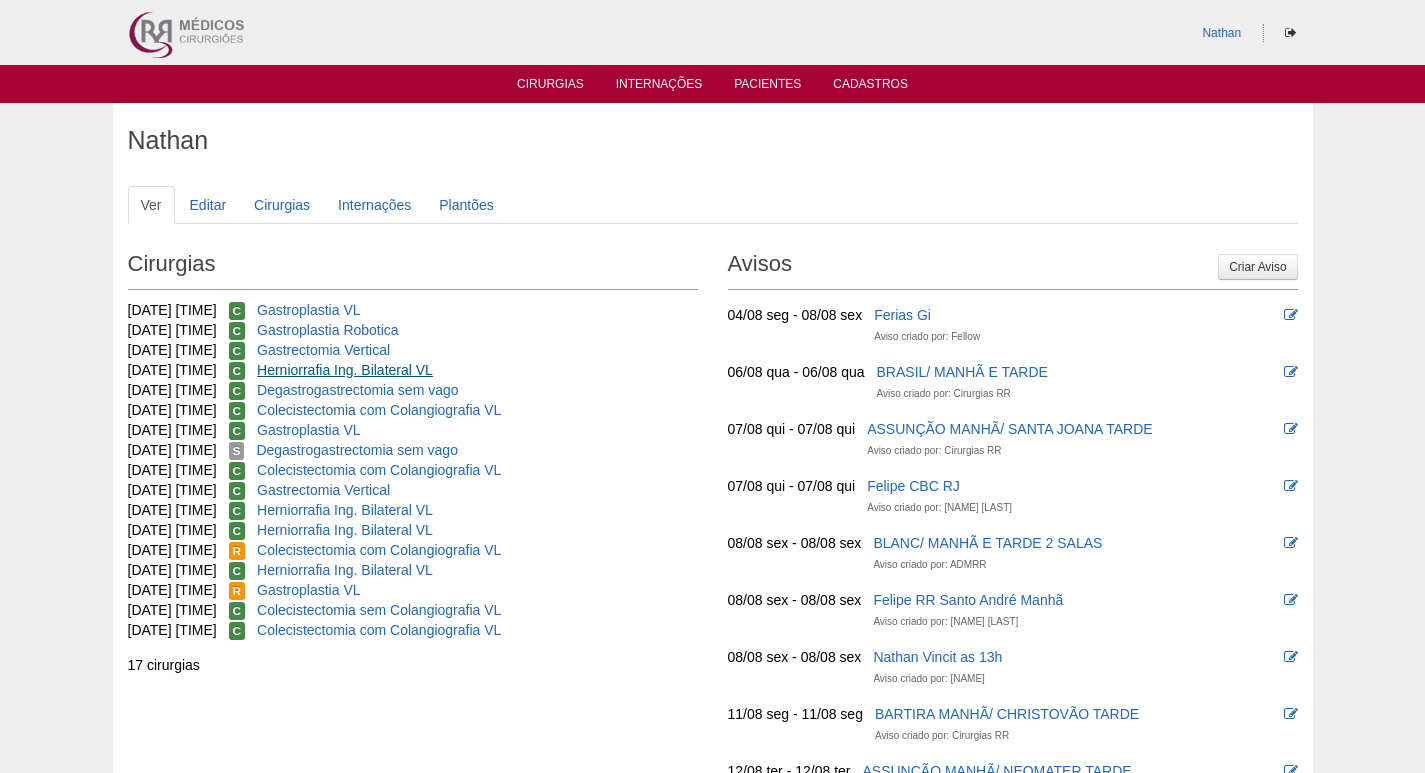 click on "Herniorrafia Ing. Bilateral VL" at bounding box center [345, 370] 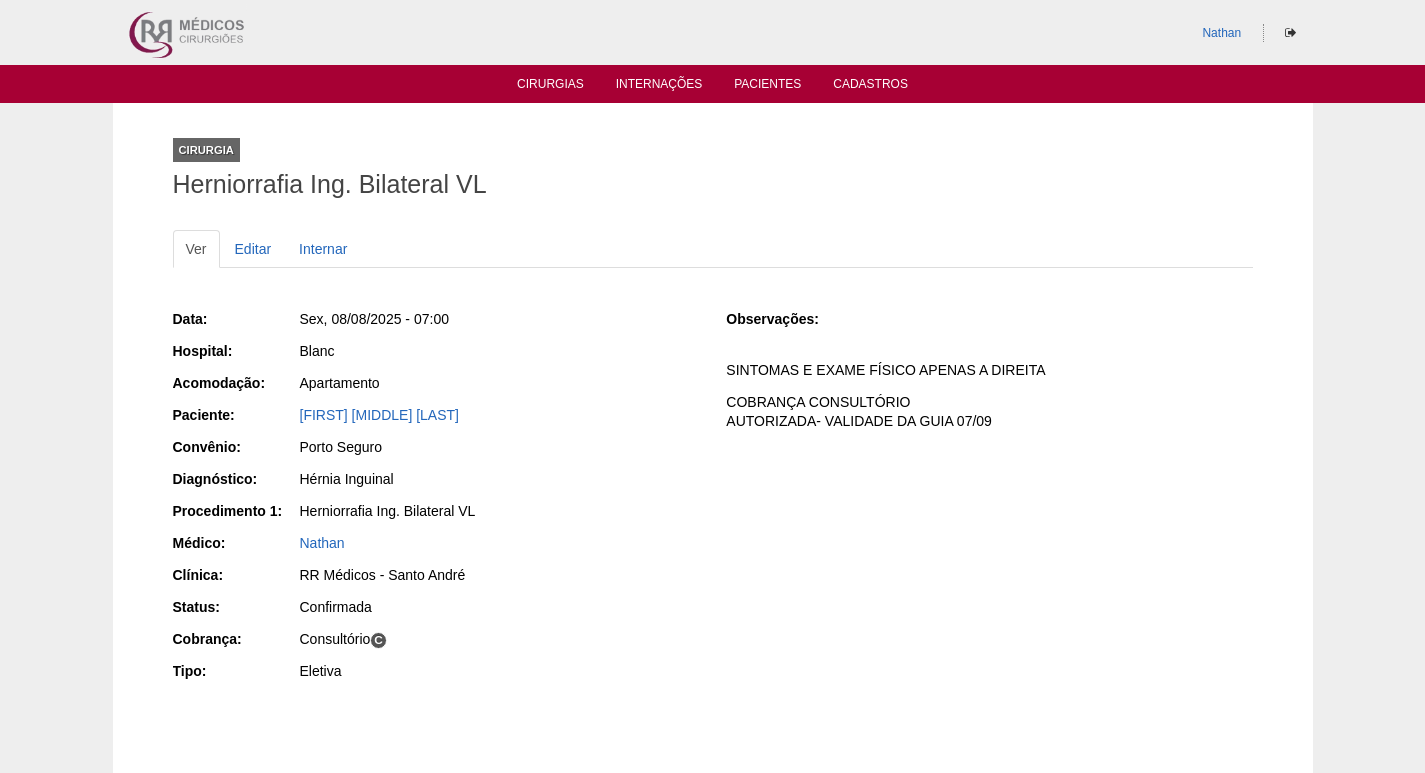 scroll, scrollTop: 0, scrollLeft: 0, axis: both 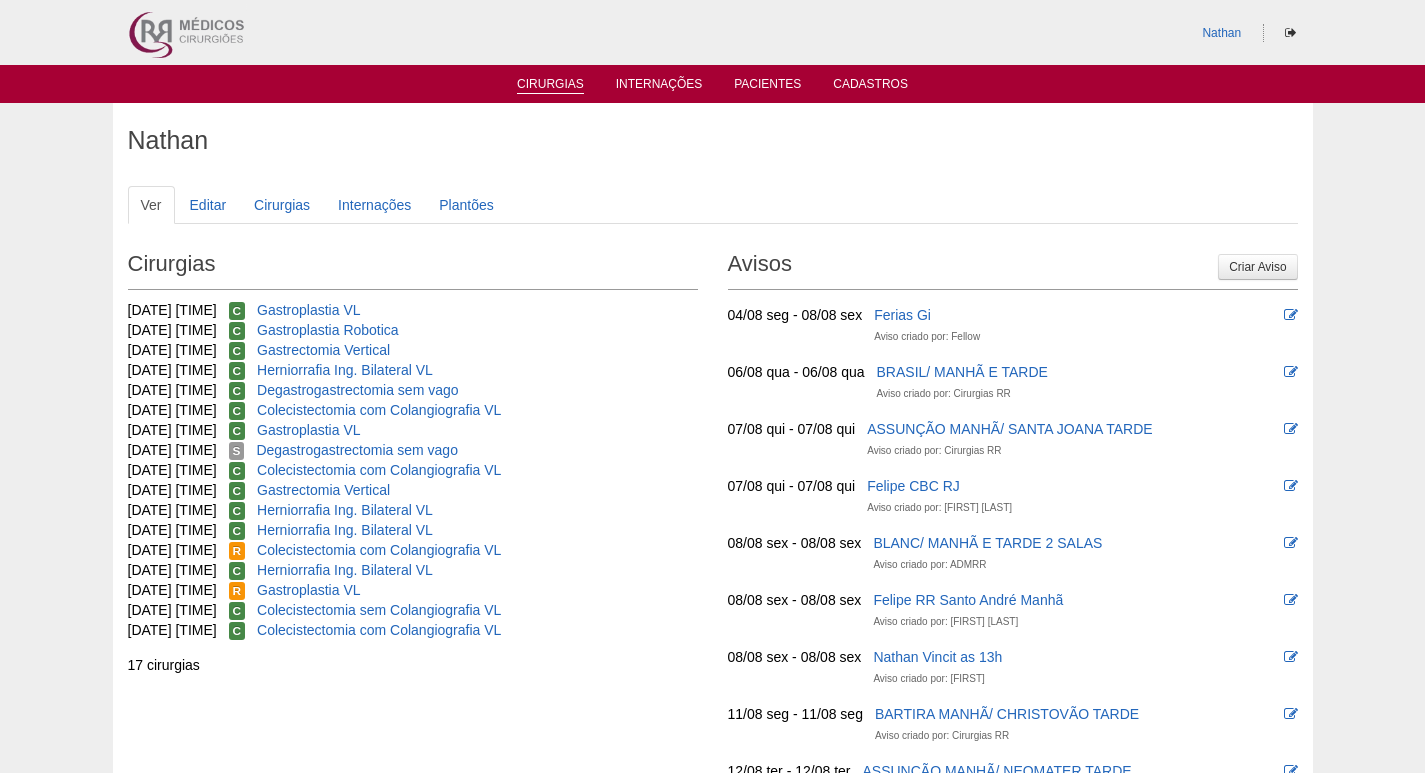 click on "Cirurgias" at bounding box center (550, 85) 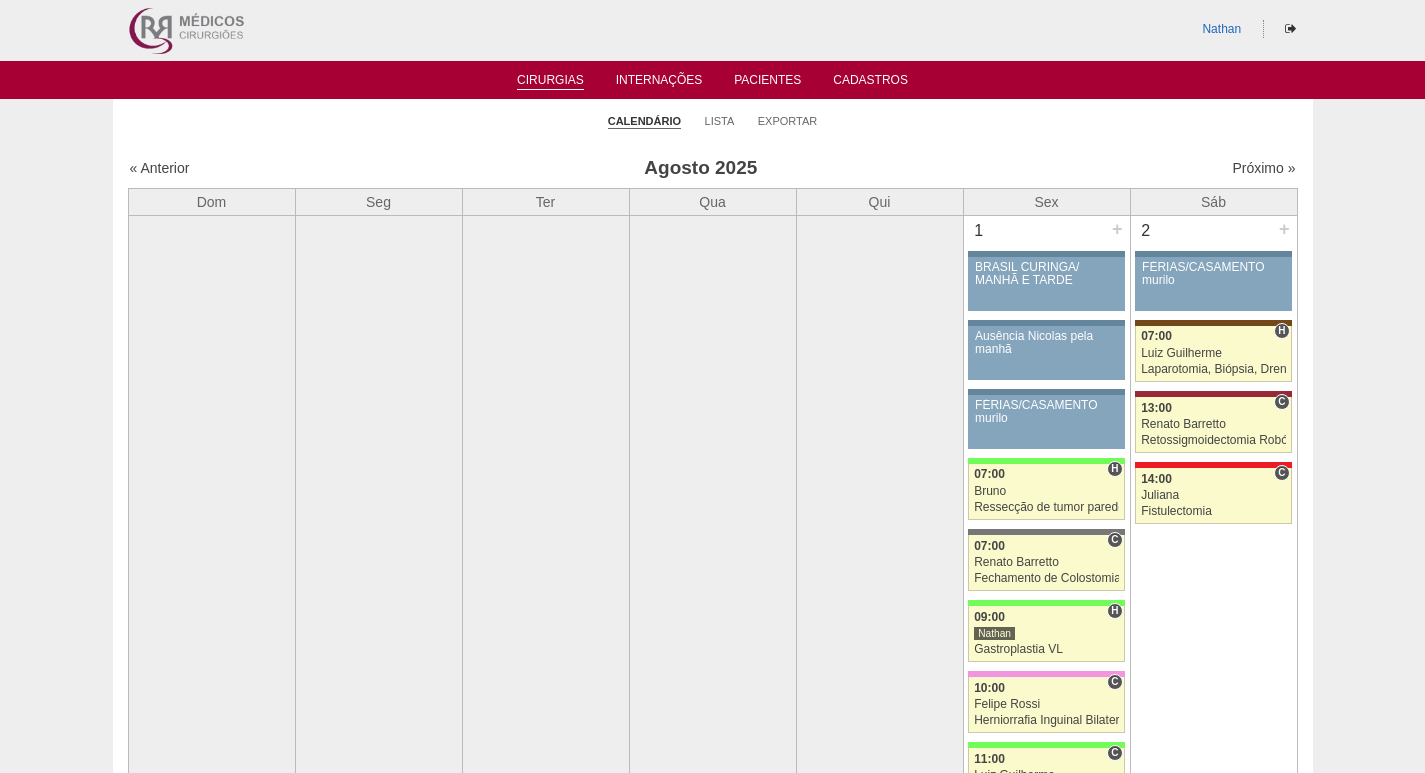 scroll, scrollTop: 0, scrollLeft: 0, axis: both 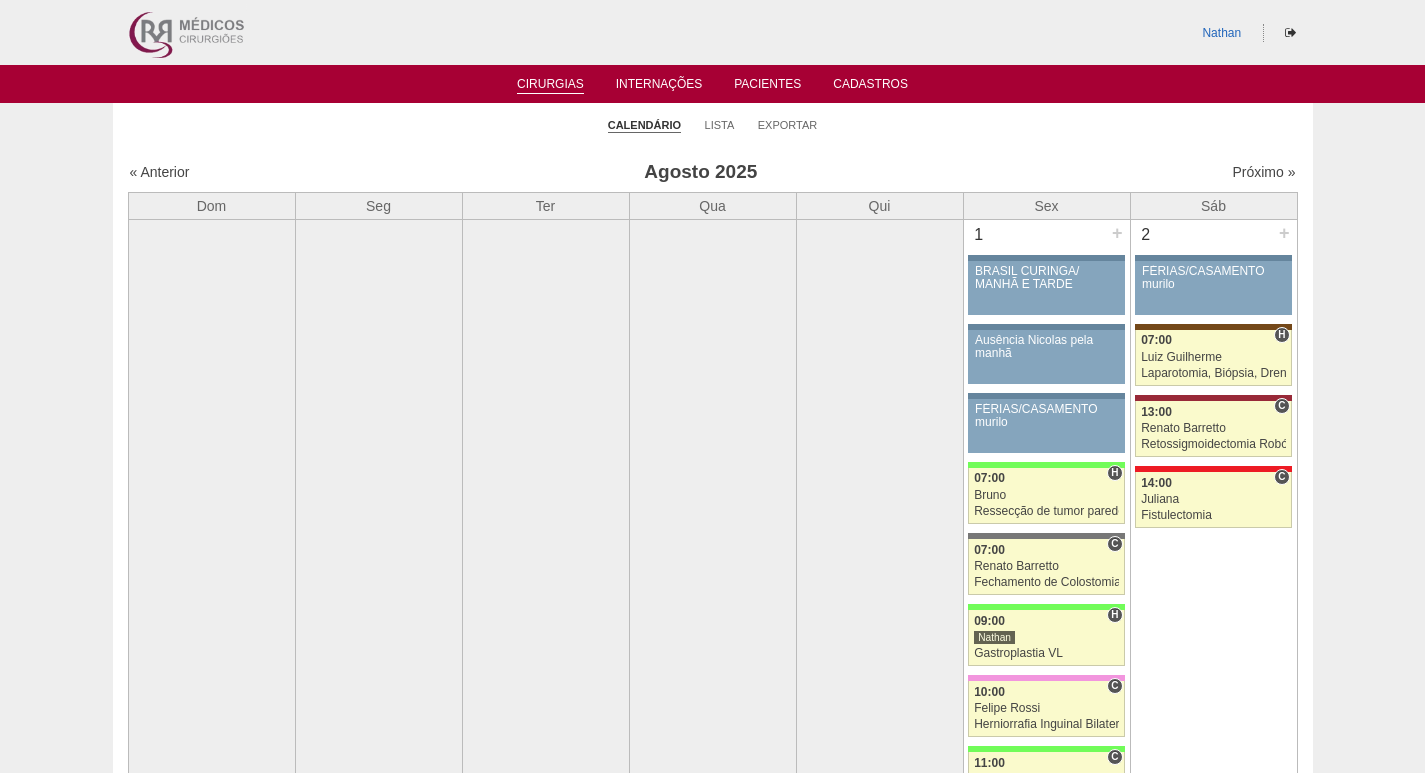 click at bounding box center [185, 32] 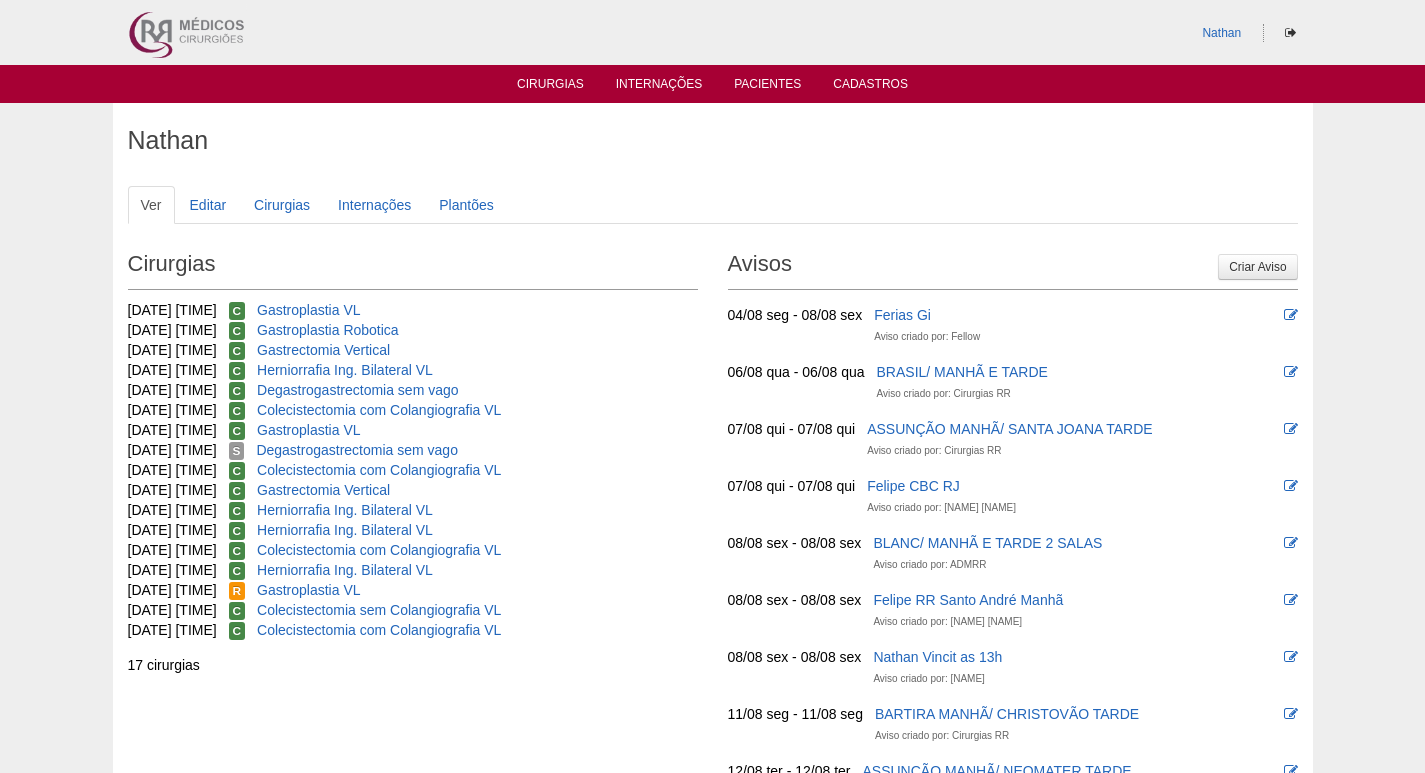 scroll, scrollTop: 0, scrollLeft: 0, axis: both 